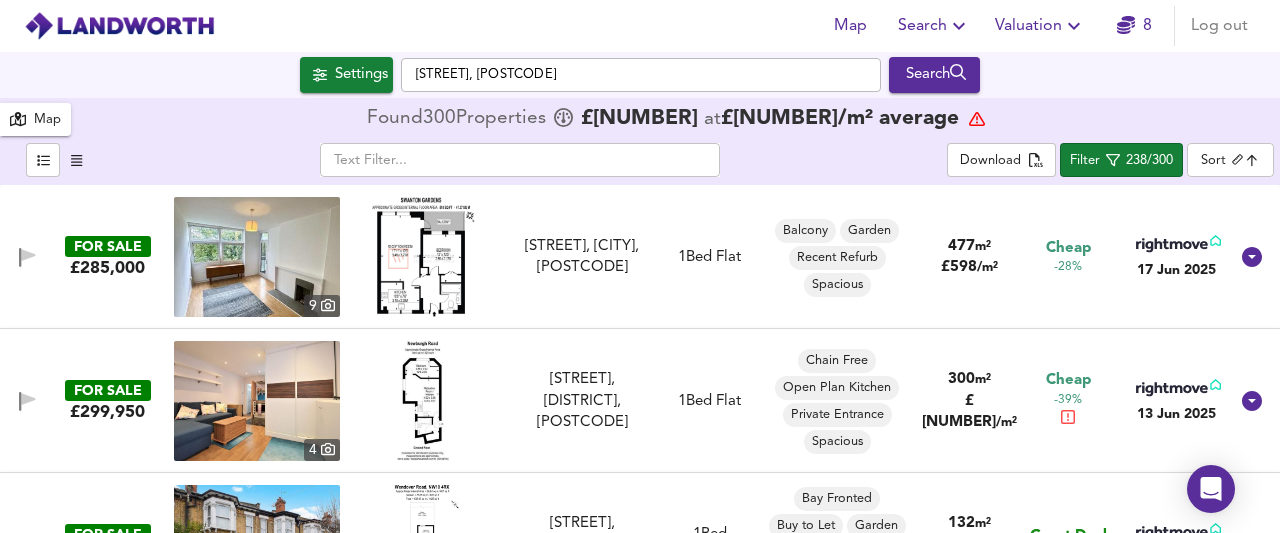 scroll, scrollTop: 0, scrollLeft: 0, axis: both 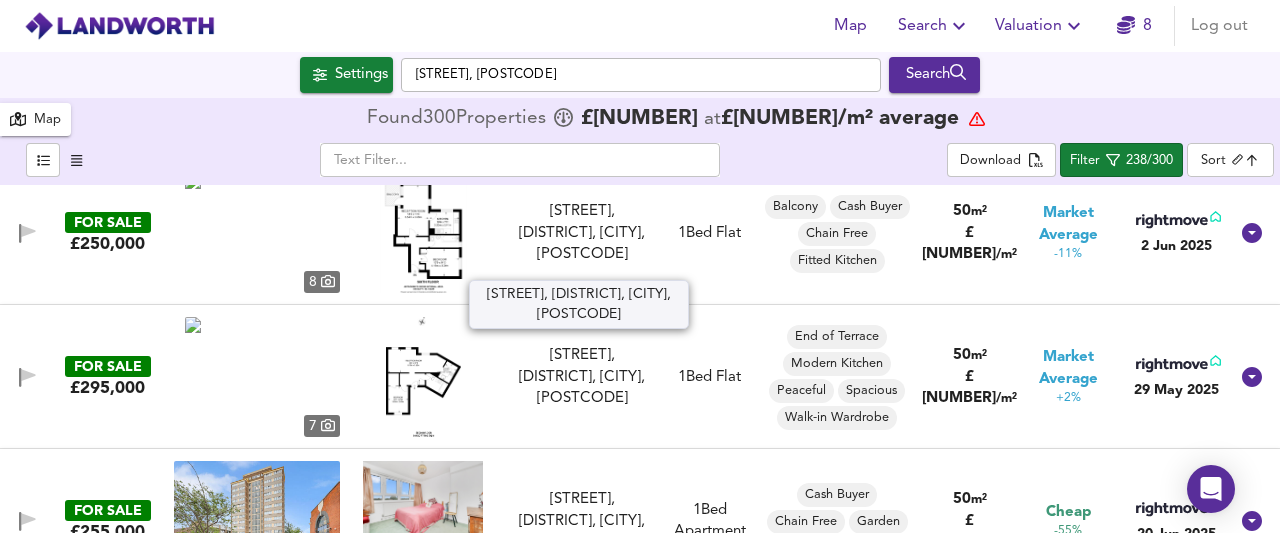 click on "[STREET], [DISTRICT], [CITY], [POSTCODE]" at bounding box center [582, 233] 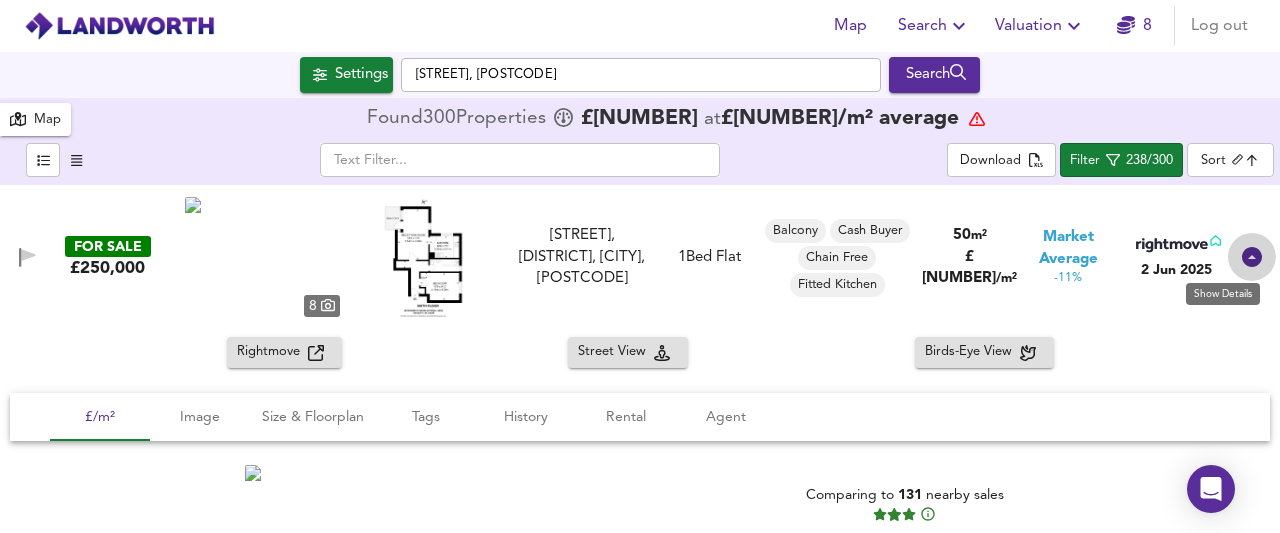 click at bounding box center [1252, 257] 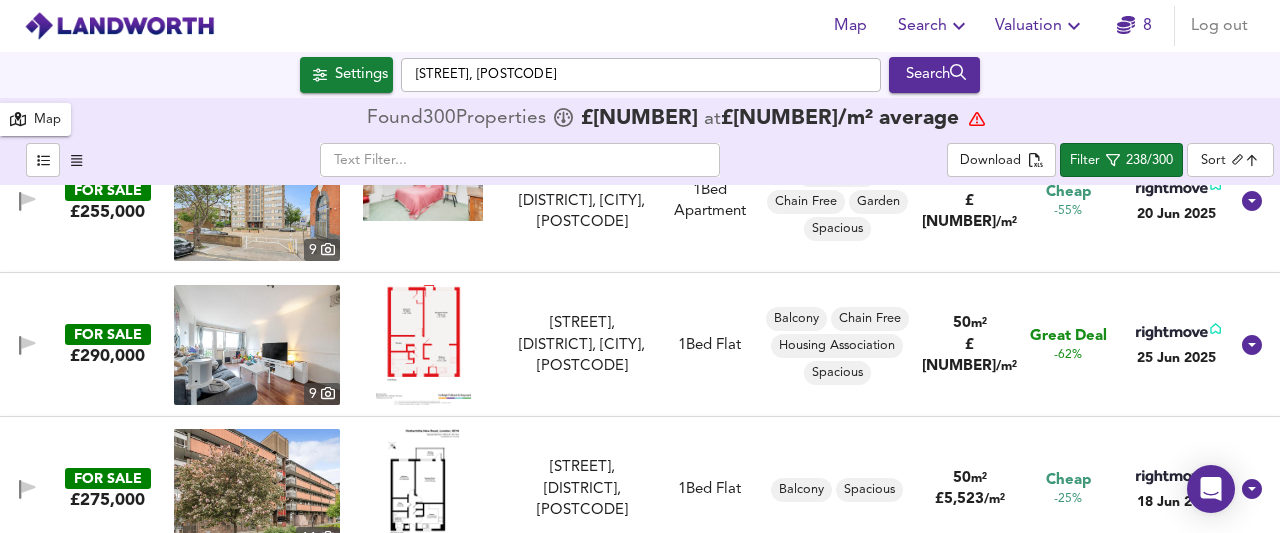 scroll, scrollTop: 4560, scrollLeft: 0, axis: vertical 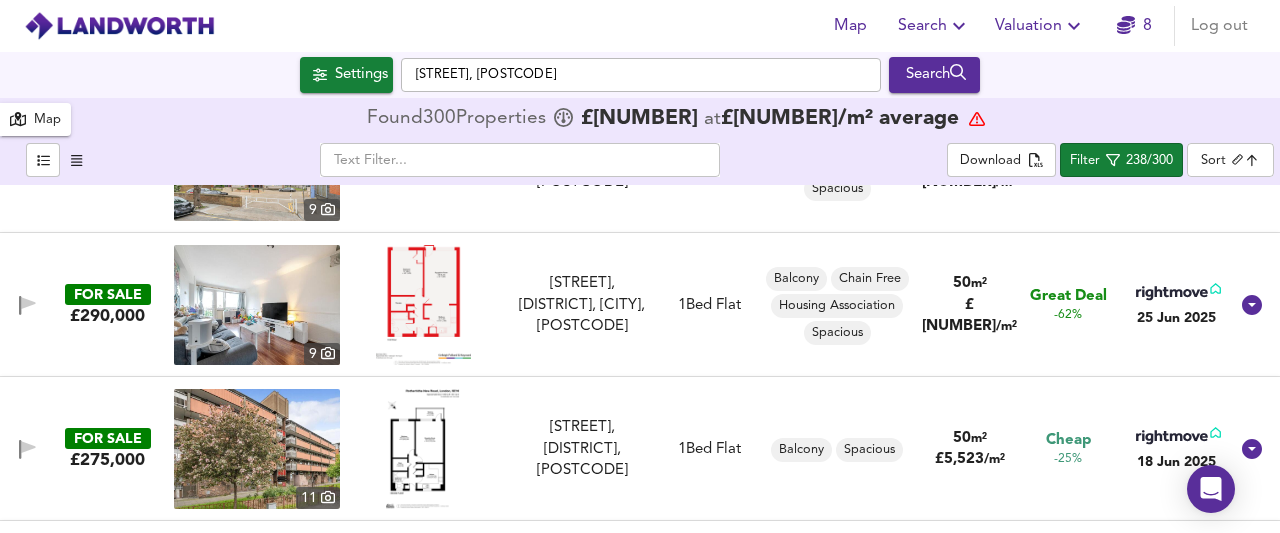 click at bounding box center (423, 305) 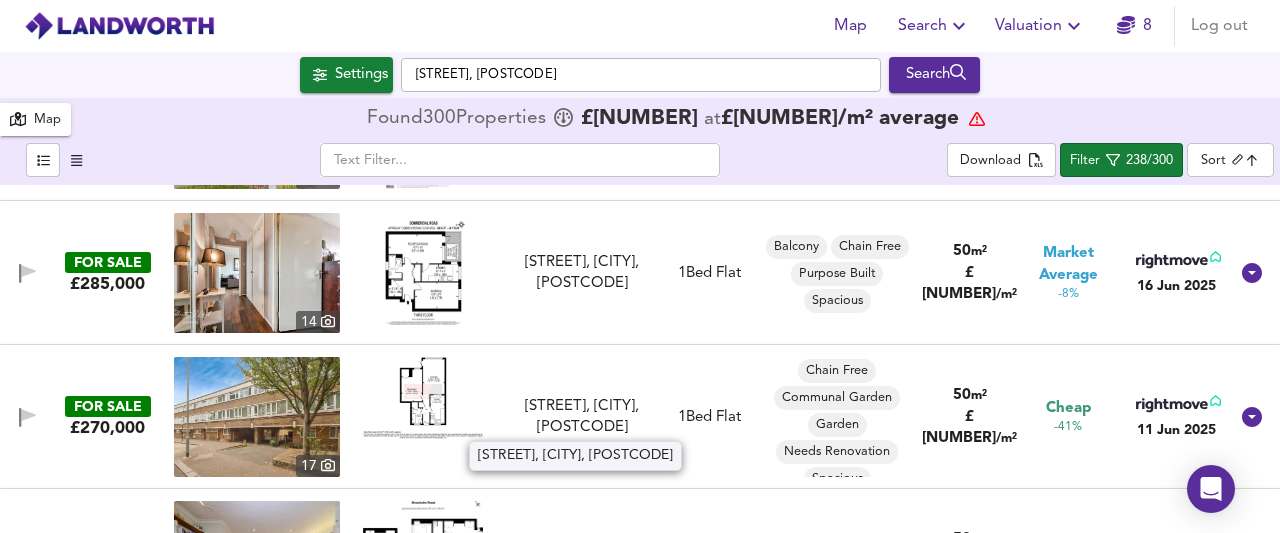 scroll, scrollTop: 4920, scrollLeft: 0, axis: vertical 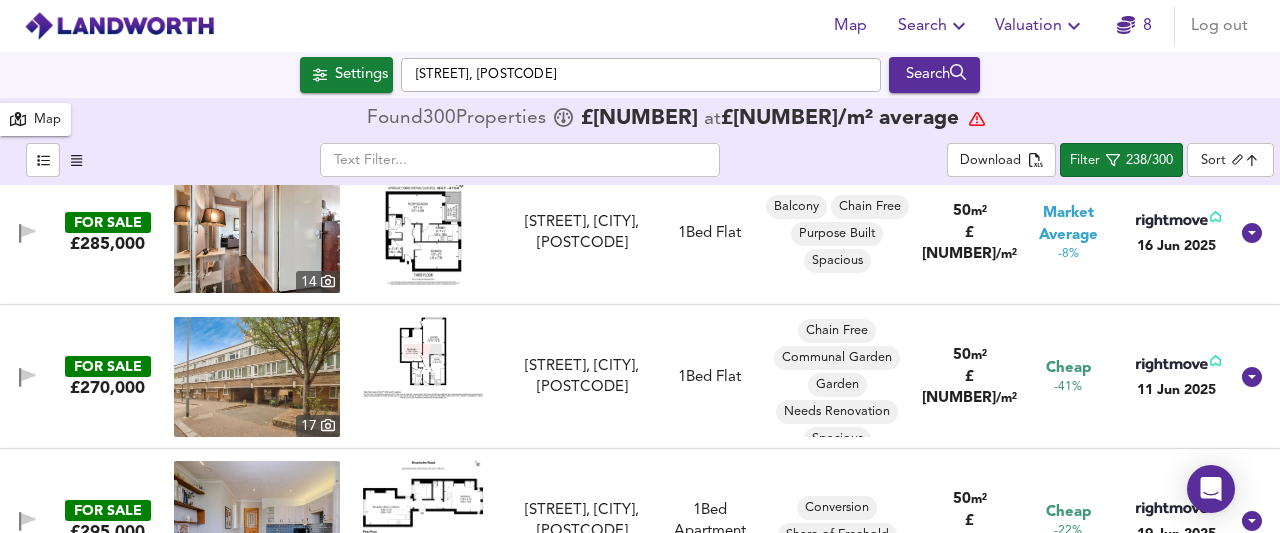 click at bounding box center [423, 358] 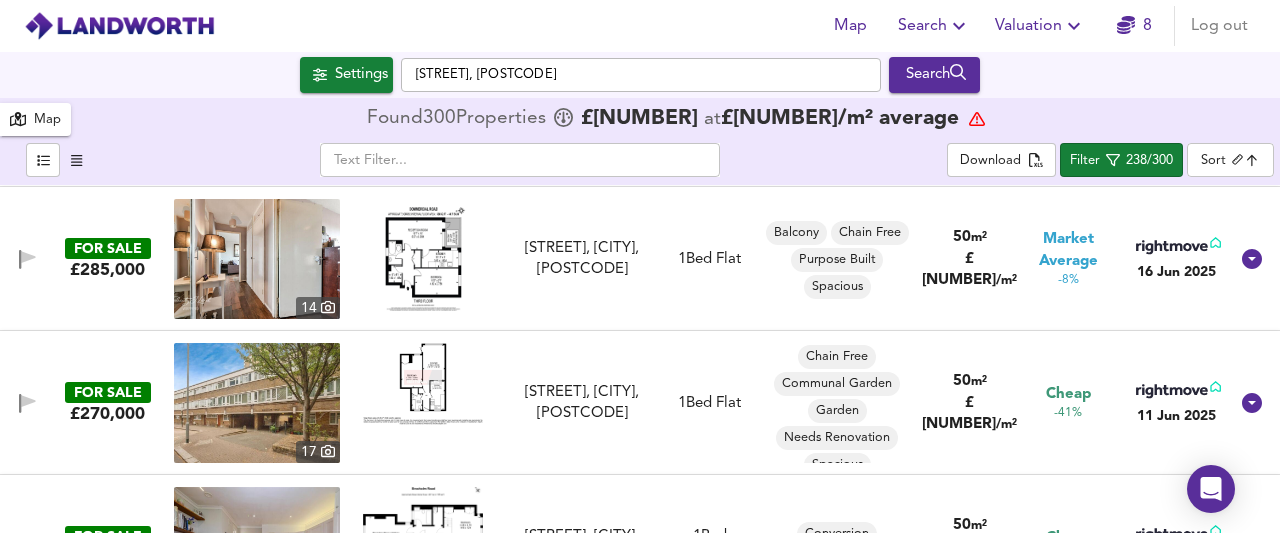 scroll, scrollTop: 5030, scrollLeft: 0, axis: vertical 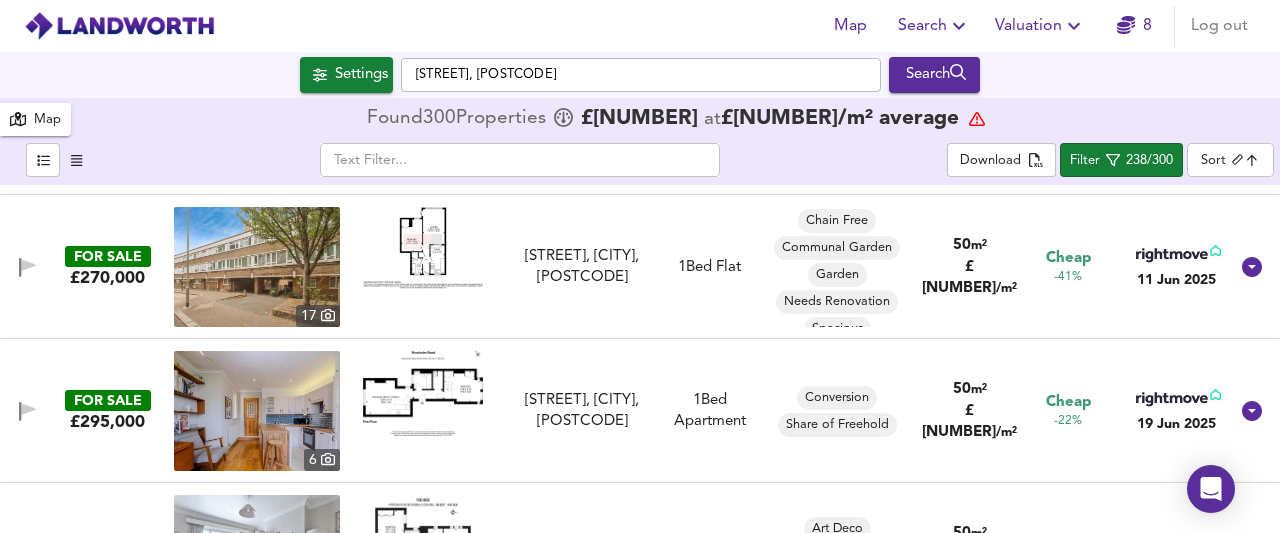 click at bounding box center [423, 393] 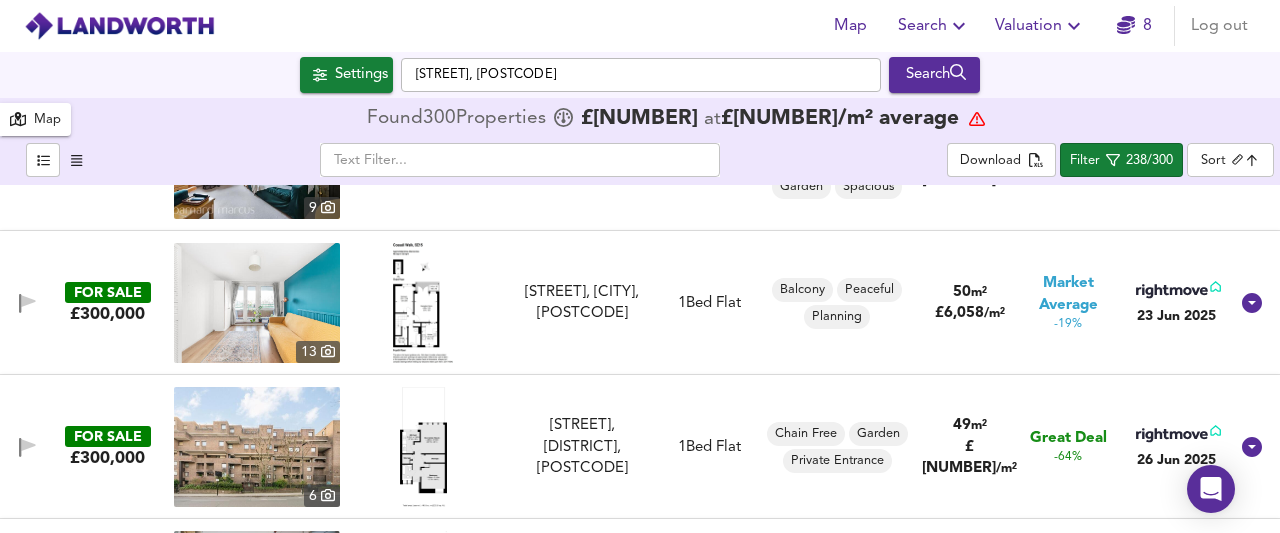 scroll, scrollTop: 5430, scrollLeft: 0, axis: vertical 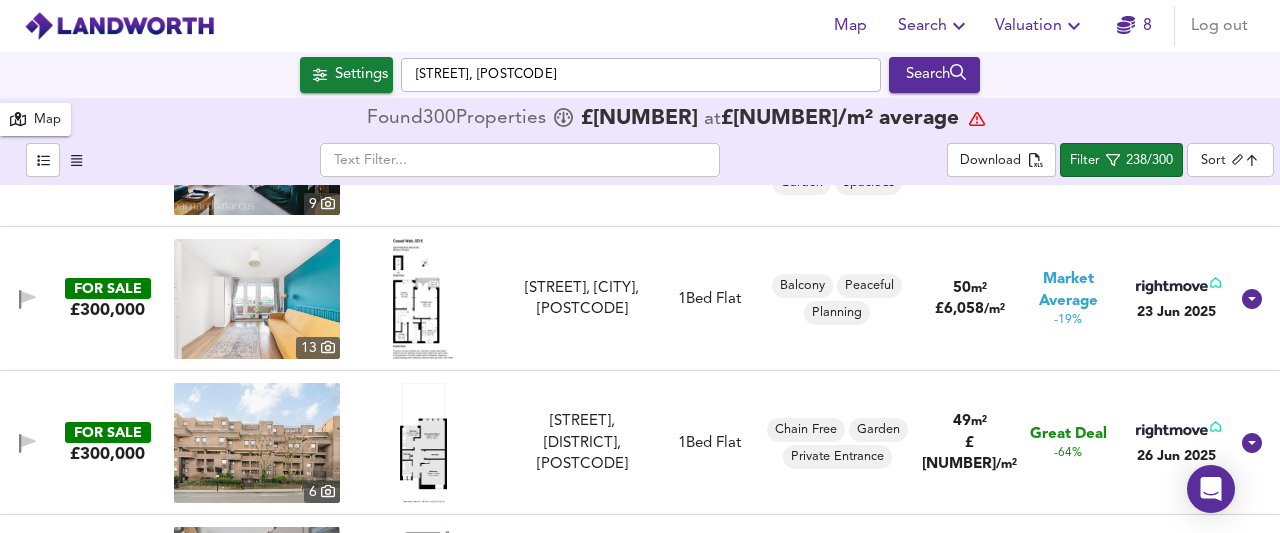 click at bounding box center (423, 299) 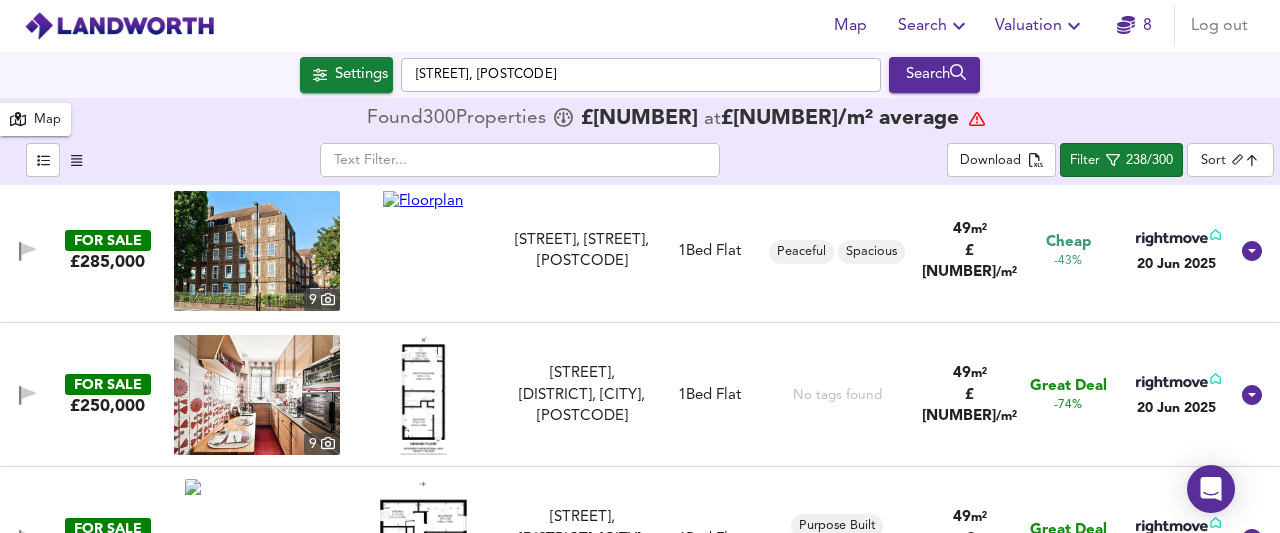 scroll, scrollTop: 5950, scrollLeft: 0, axis: vertical 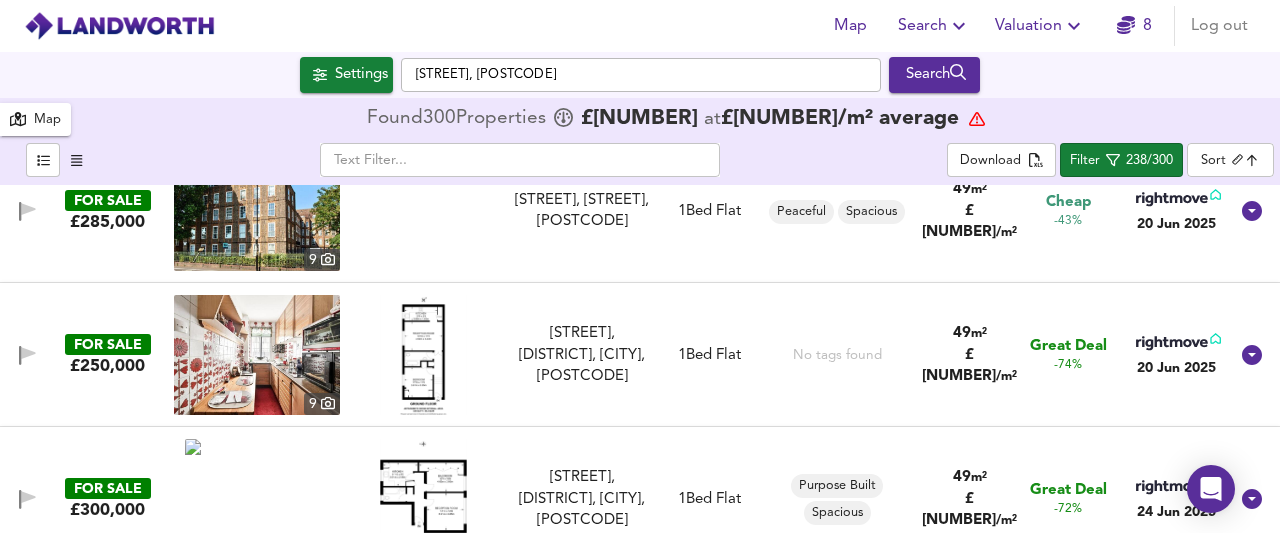click at bounding box center [423, 355] 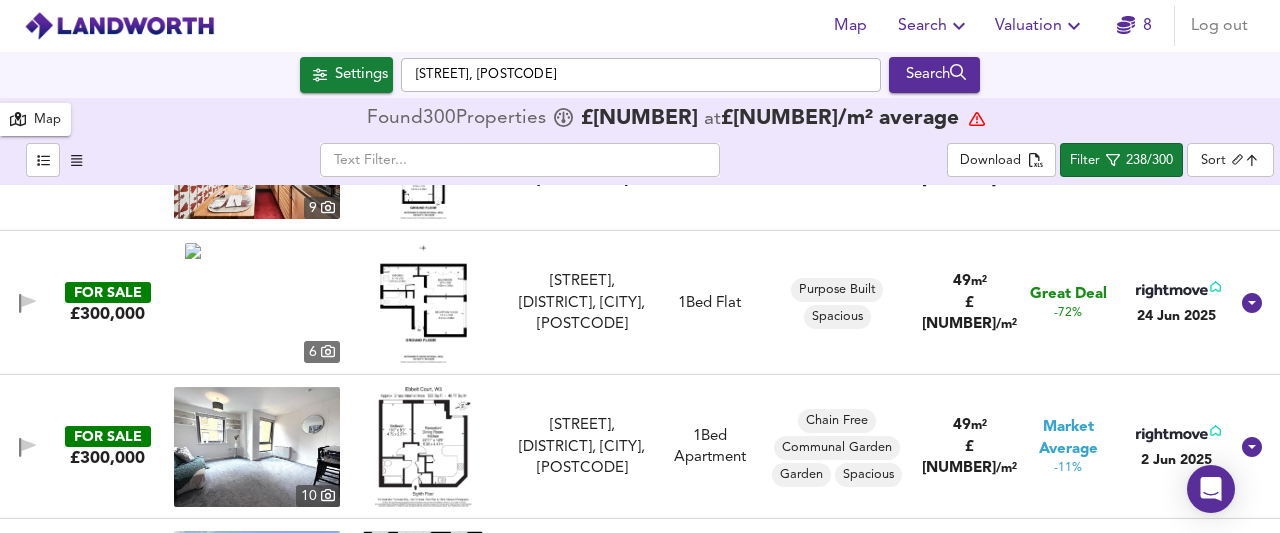 scroll, scrollTop: 6150, scrollLeft: 0, axis: vertical 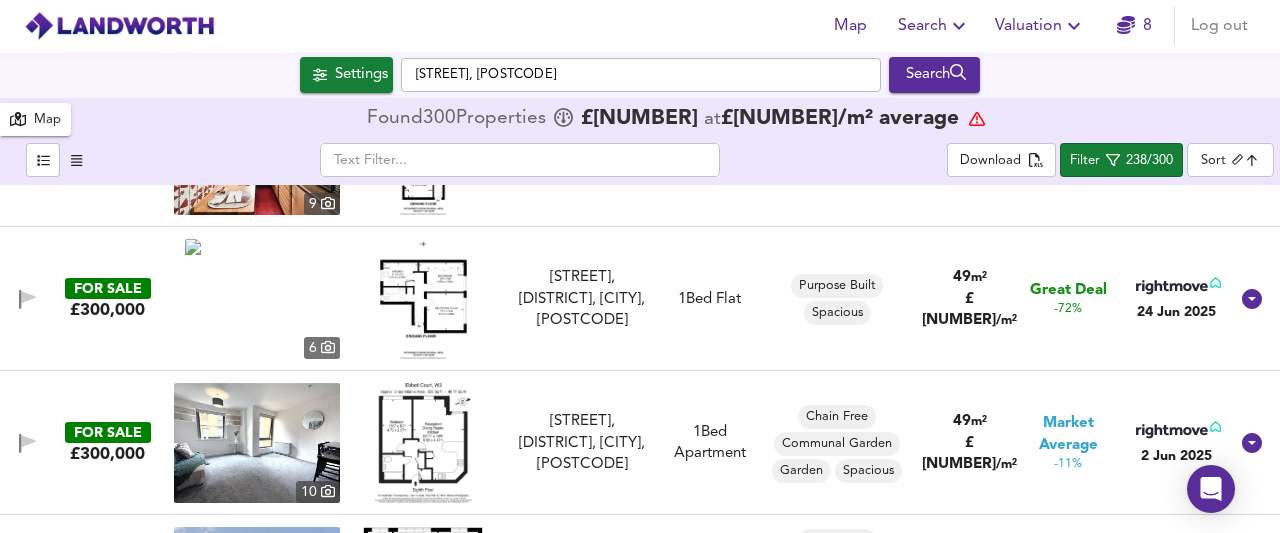 click at bounding box center (423, 299) 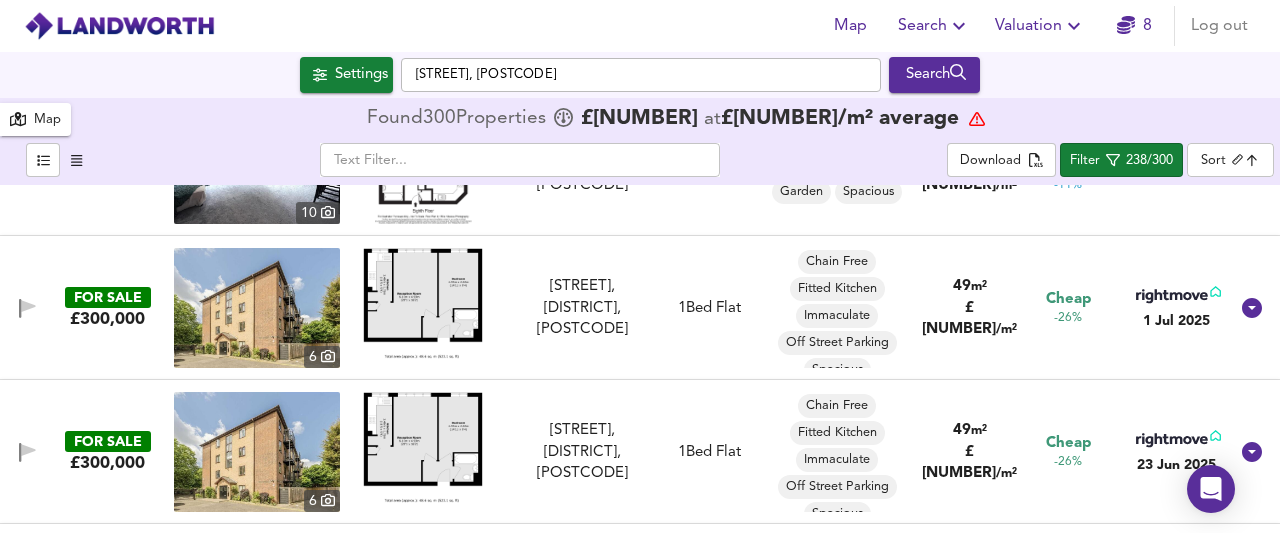 scroll, scrollTop: 6430, scrollLeft: 0, axis: vertical 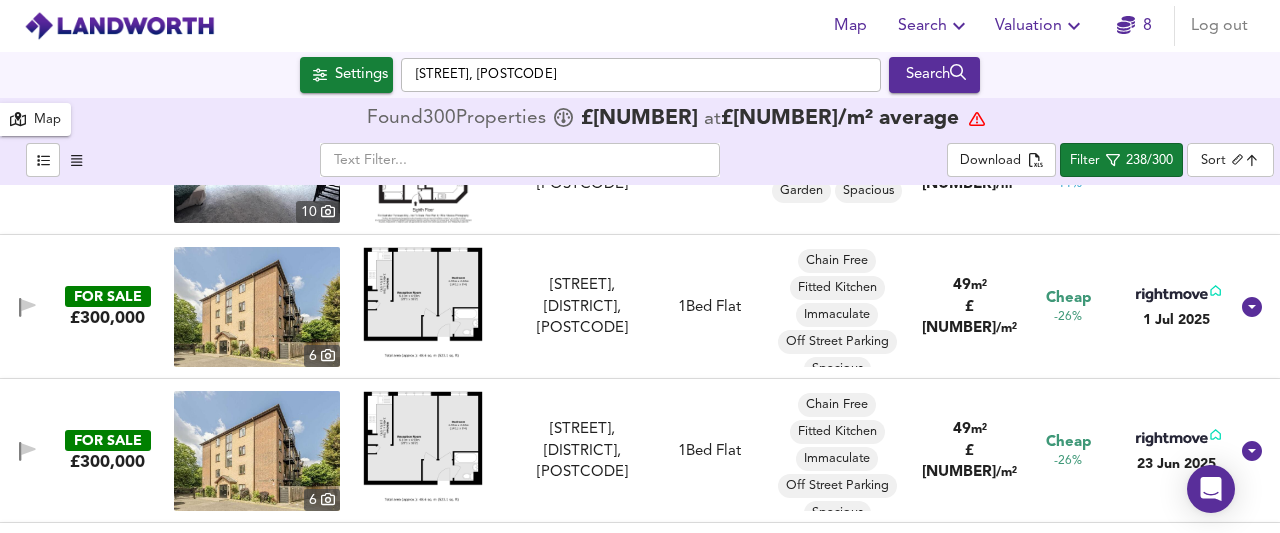 click at bounding box center (423, 302) 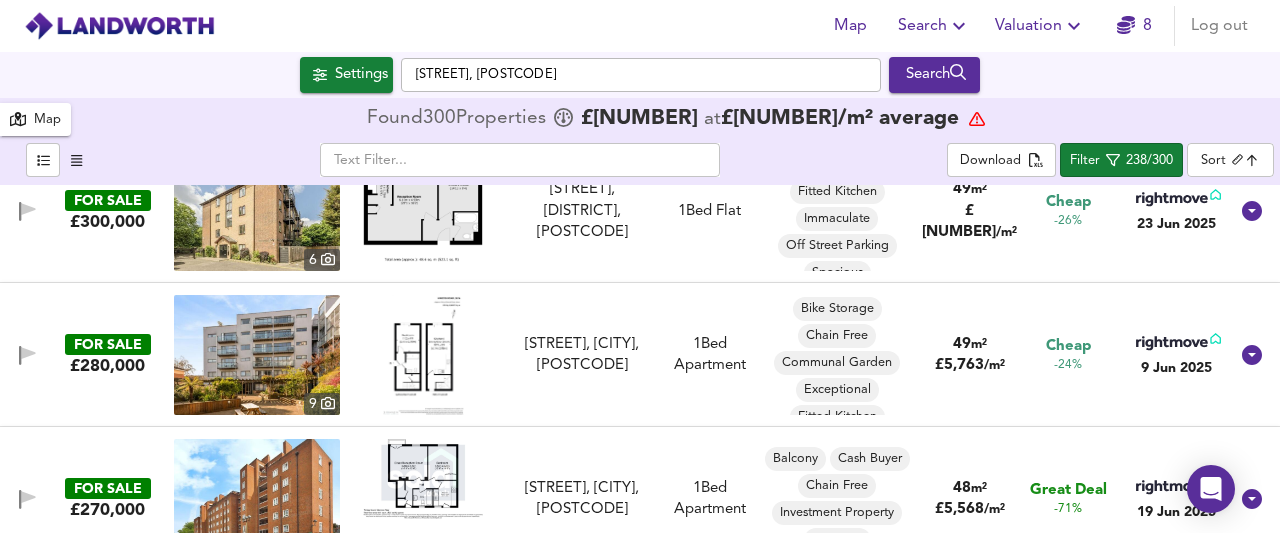 scroll, scrollTop: 6710, scrollLeft: 0, axis: vertical 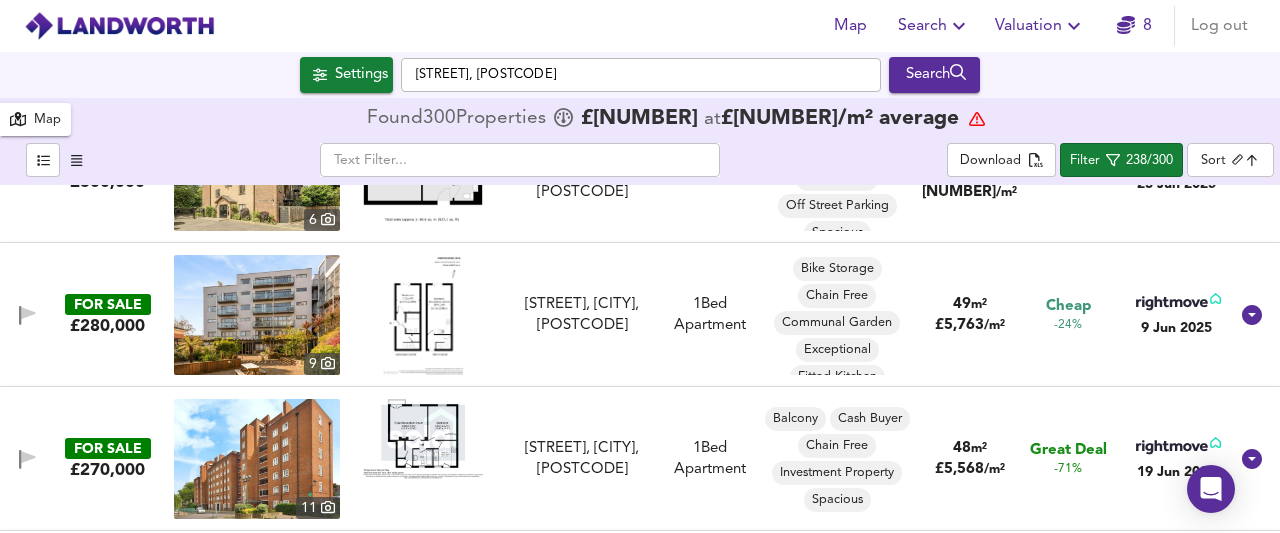 click at bounding box center (257, 315) 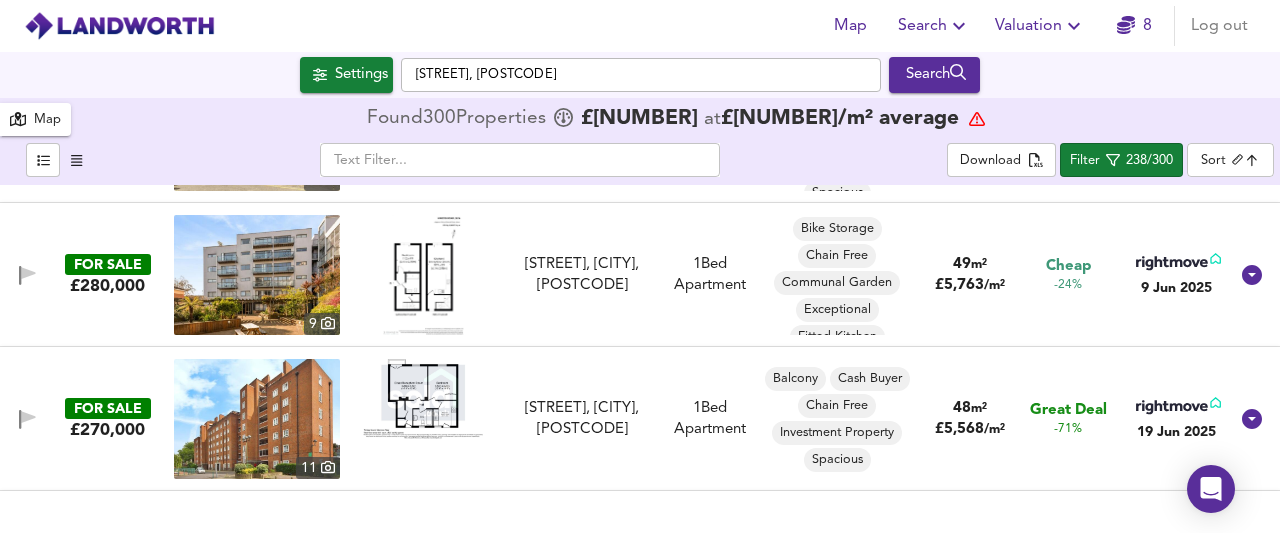 scroll, scrollTop: 6790, scrollLeft: 0, axis: vertical 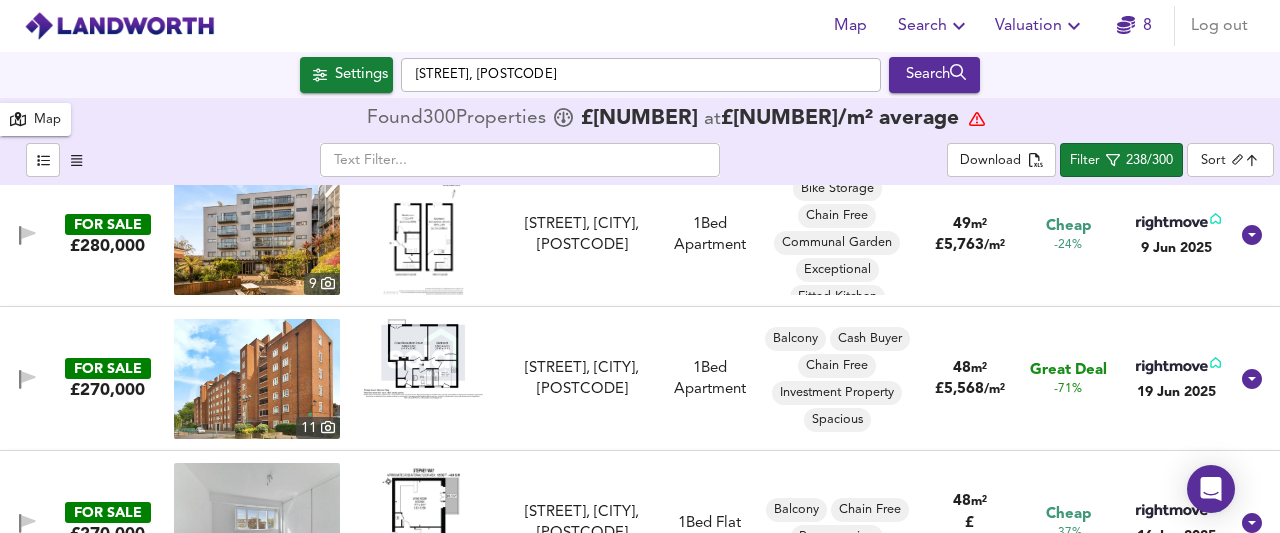 click at bounding box center (257, 379) 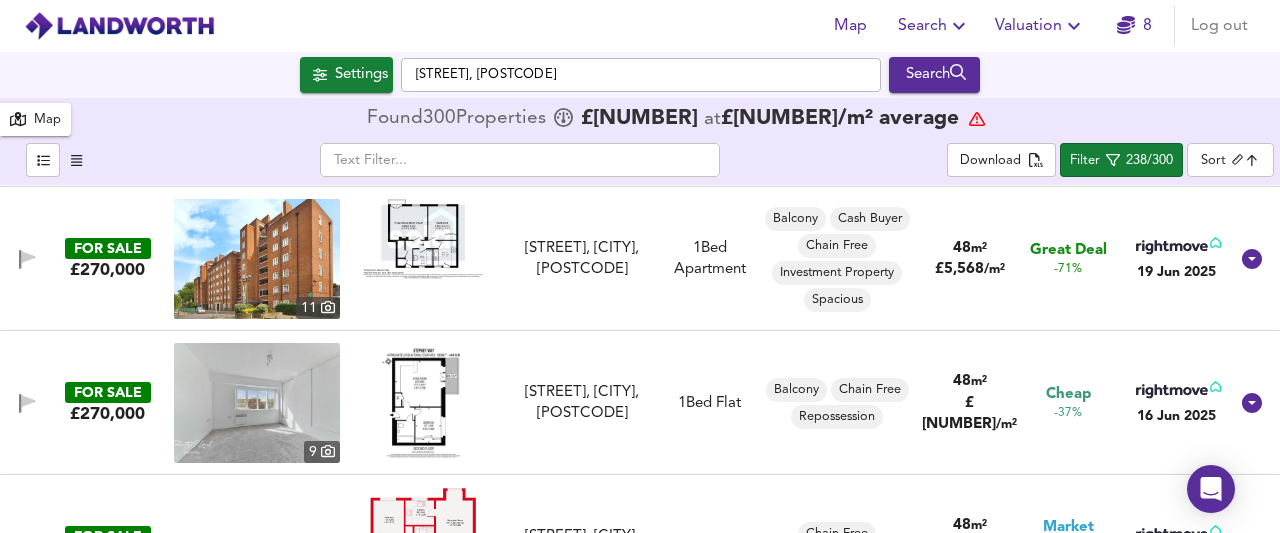 scroll, scrollTop: 6950, scrollLeft: 0, axis: vertical 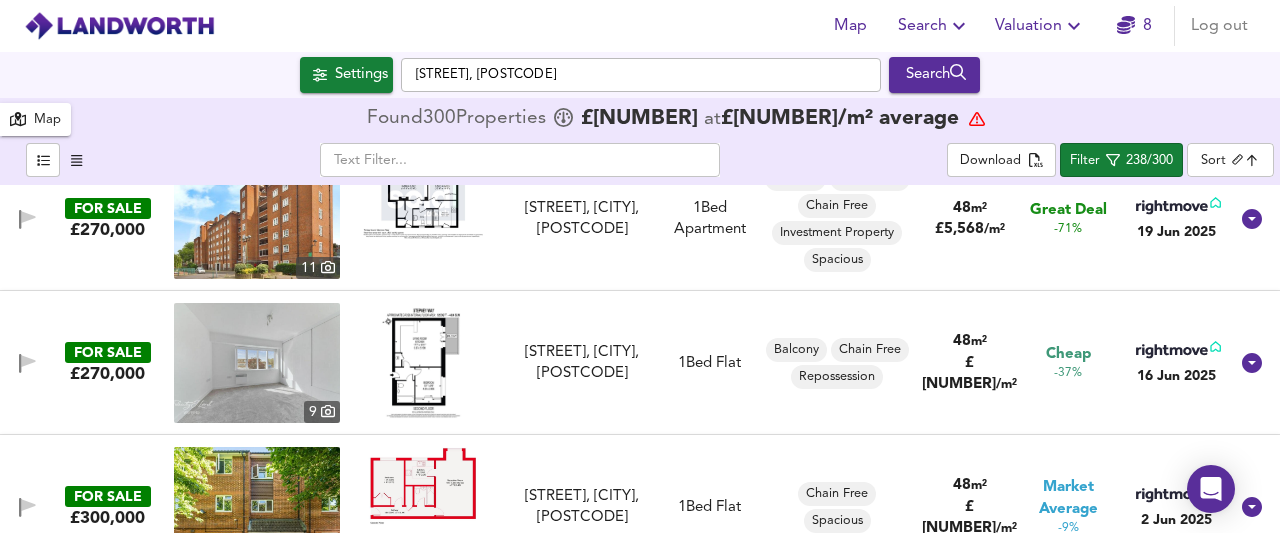 click at bounding box center (423, 363) 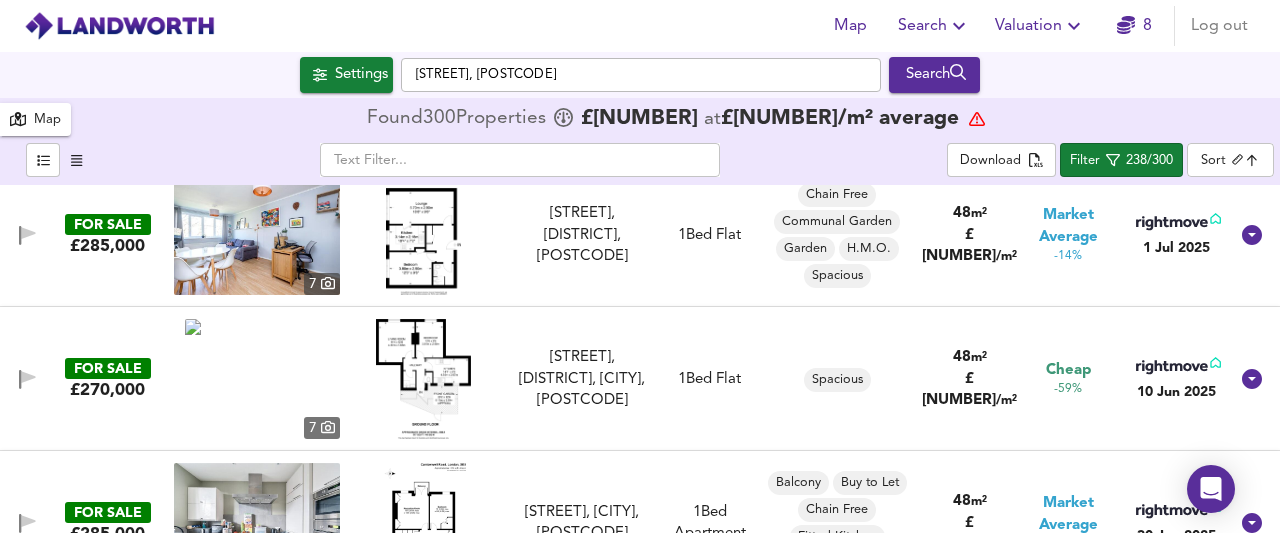 scroll, scrollTop: 7550, scrollLeft: 0, axis: vertical 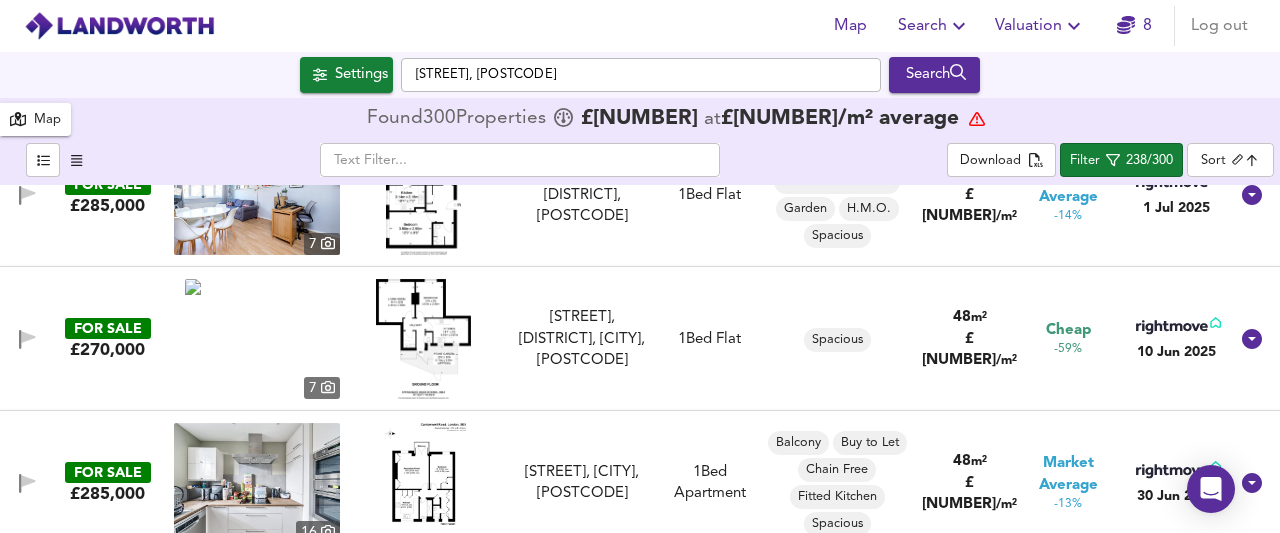 click at bounding box center (423, 339) 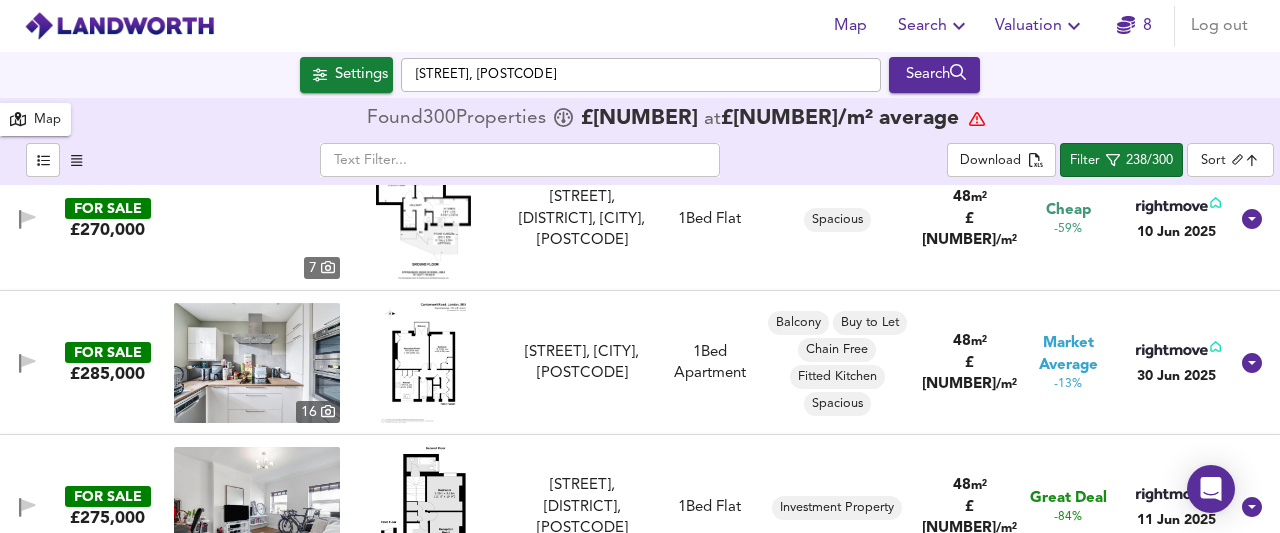 scroll, scrollTop: 7710, scrollLeft: 0, axis: vertical 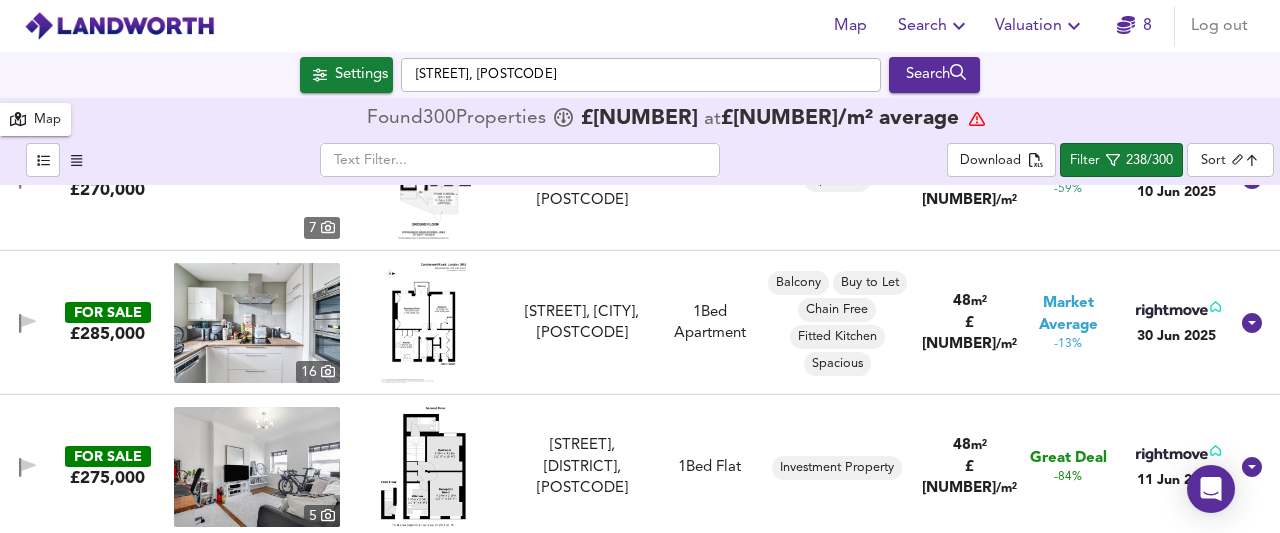 click at bounding box center (423, 323) 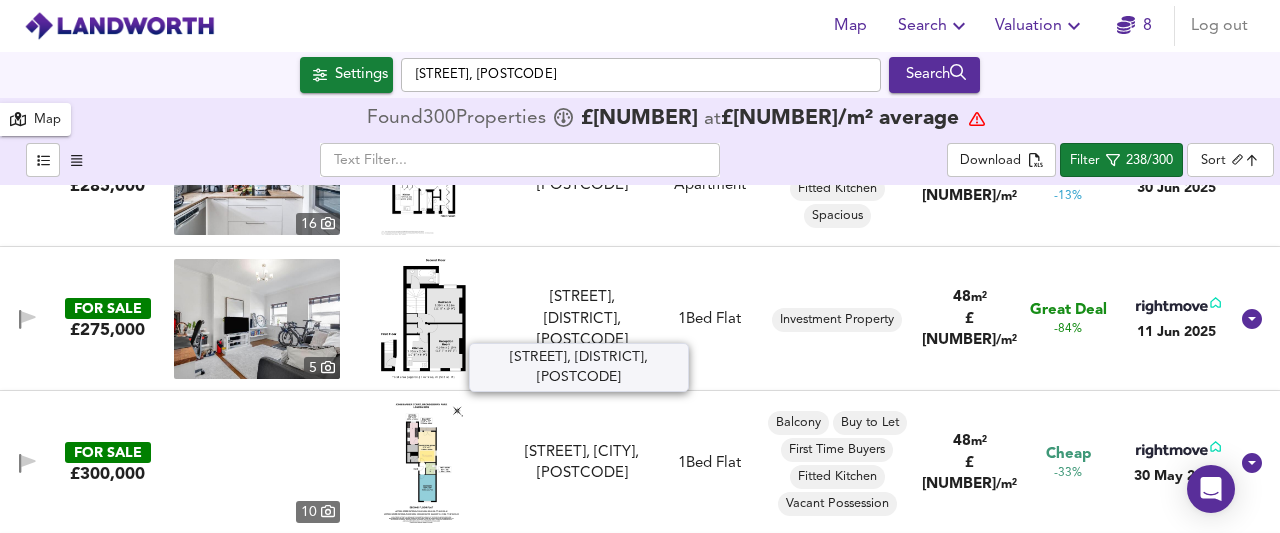 scroll, scrollTop: 7870, scrollLeft: 0, axis: vertical 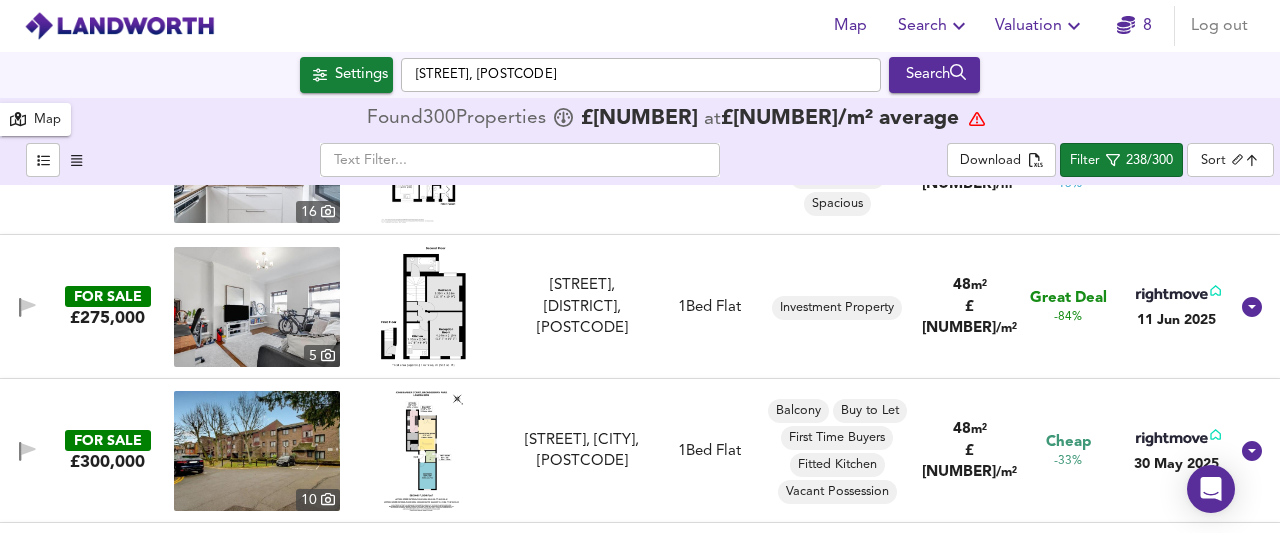 click at bounding box center (423, 307) 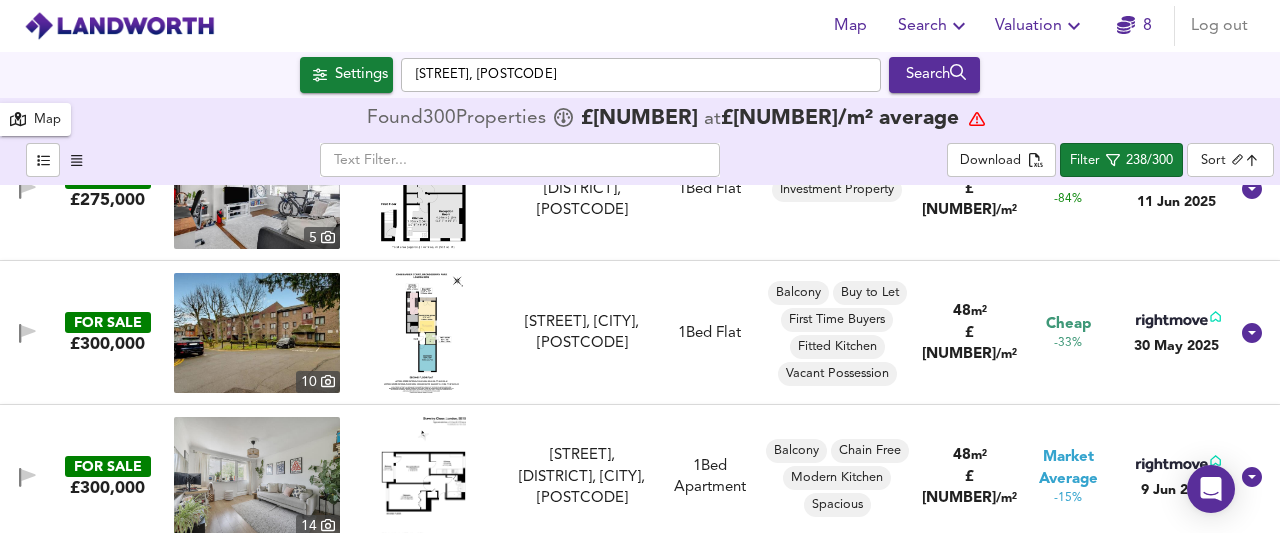 scroll, scrollTop: 7990, scrollLeft: 0, axis: vertical 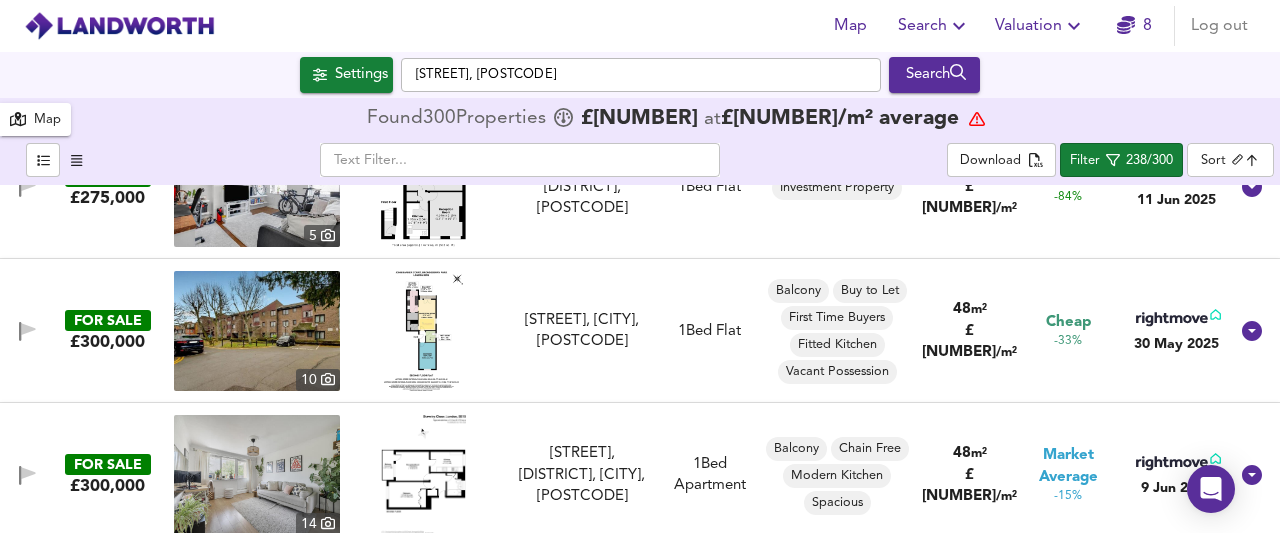 click at bounding box center (423, 331) 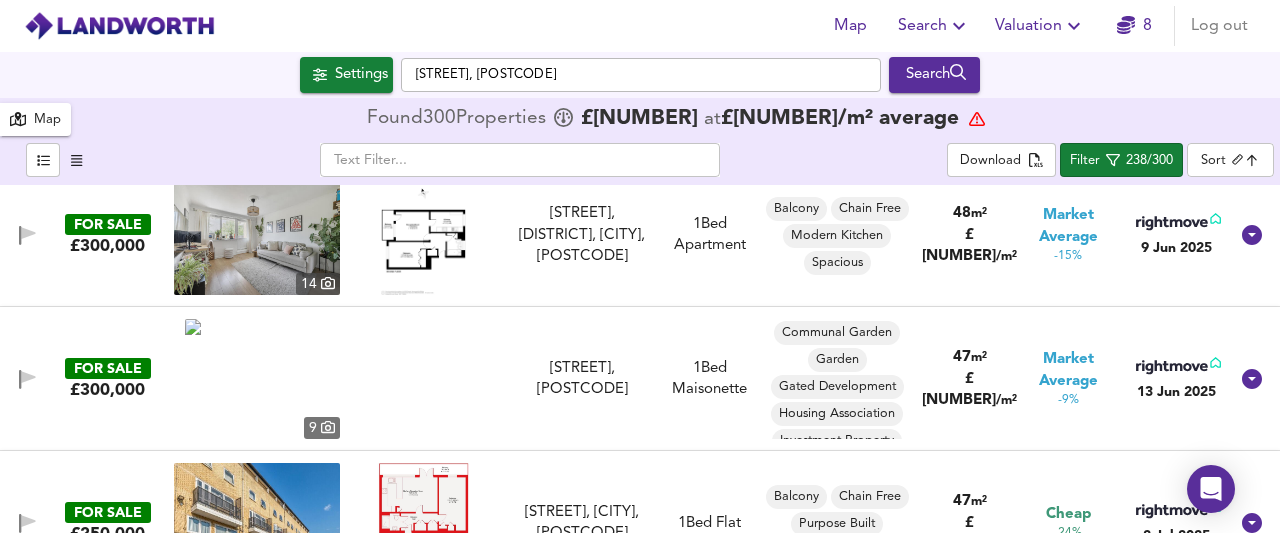 scroll, scrollTop: 8270, scrollLeft: 0, axis: vertical 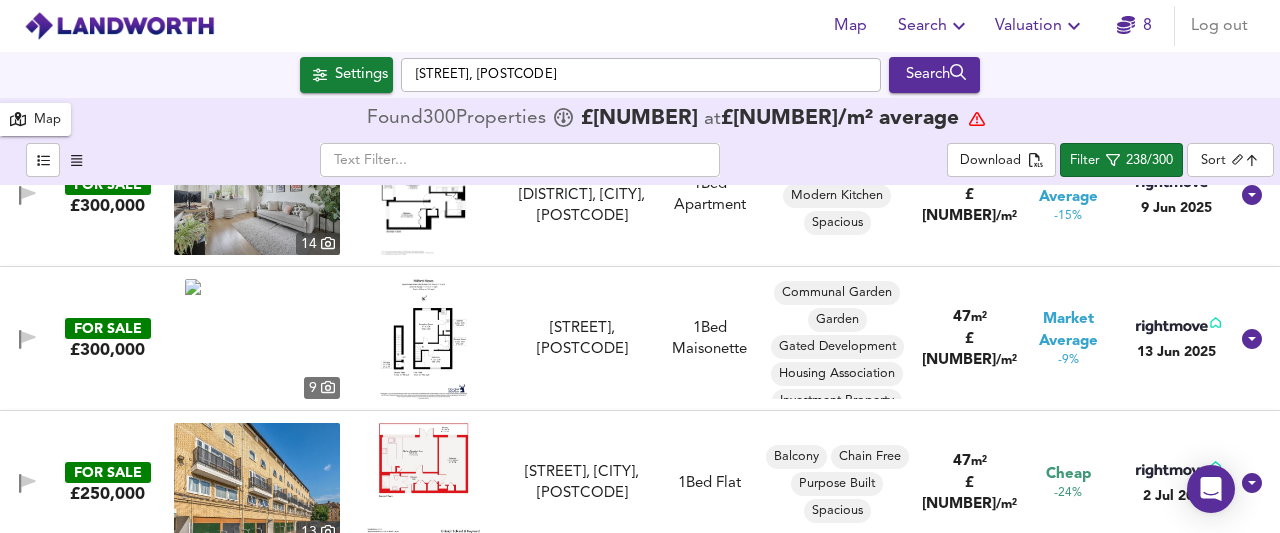 click at bounding box center [423, 339] 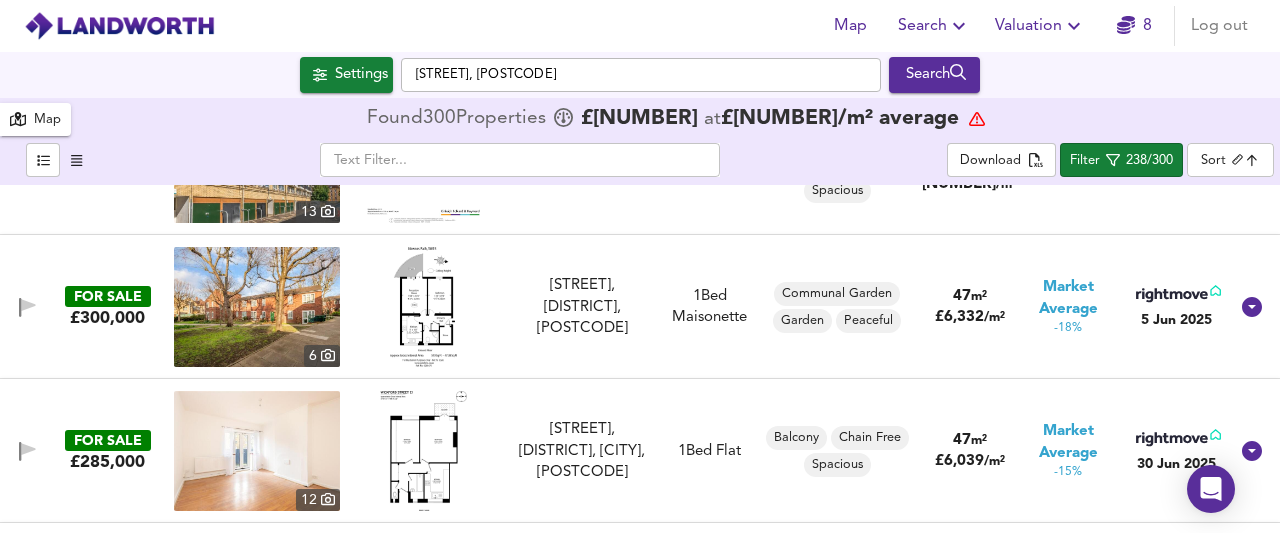 scroll, scrollTop: 8630, scrollLeft: 0, axis: vertical 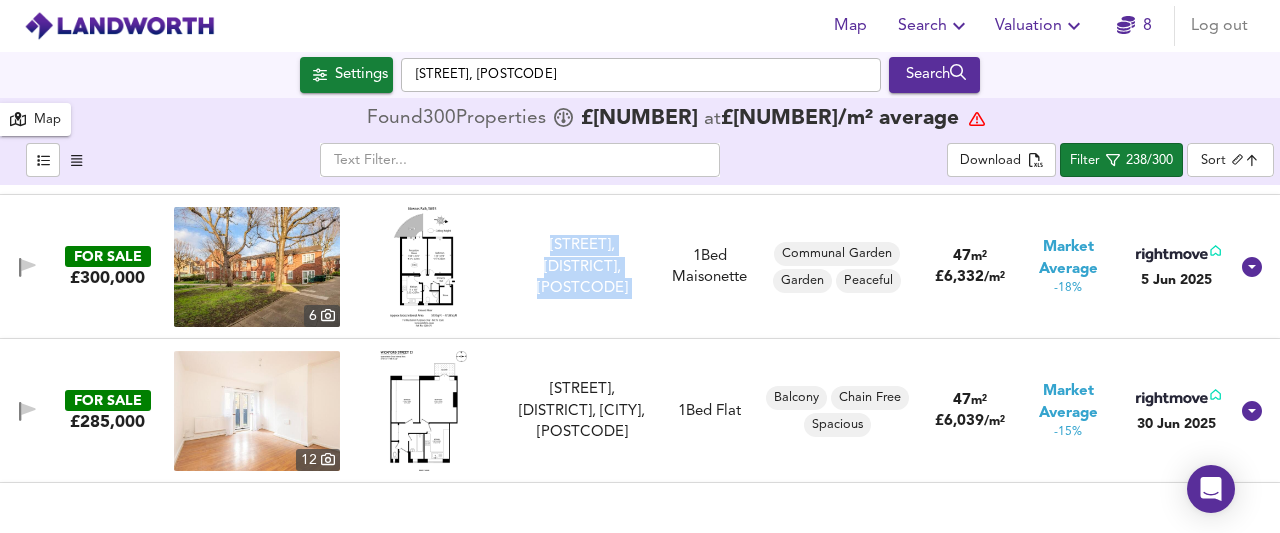 drag, startPoint x: 522, startPoint y: 369, endPoint x: 444, endPoint y: 275, distance: 122.14745 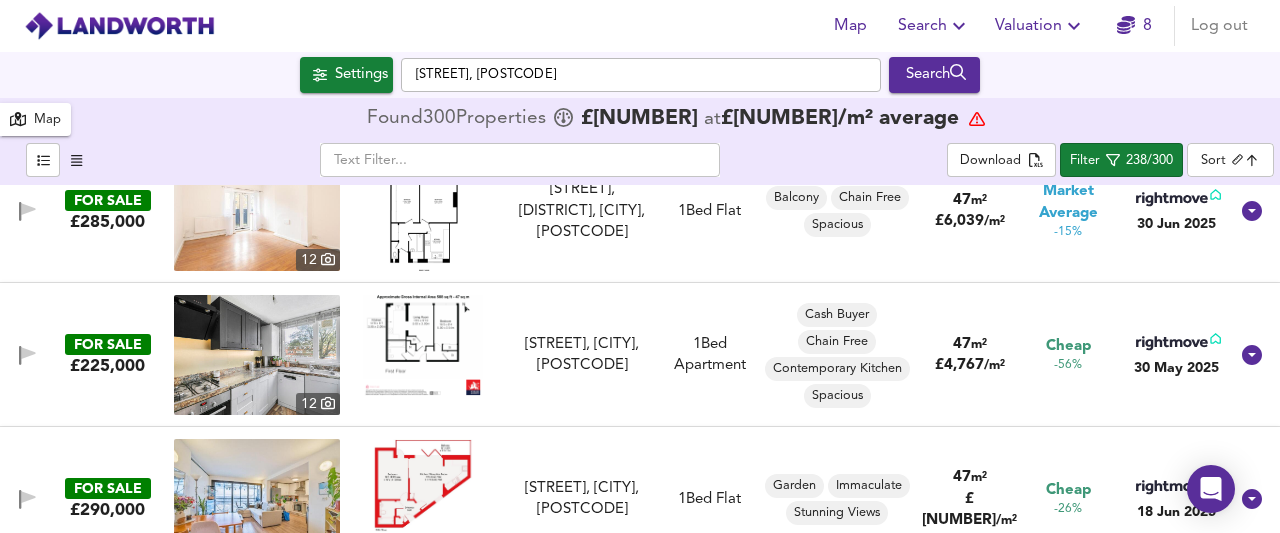 scroll, scrollTop: 8870, scrollLeft: 0, axis: vertical 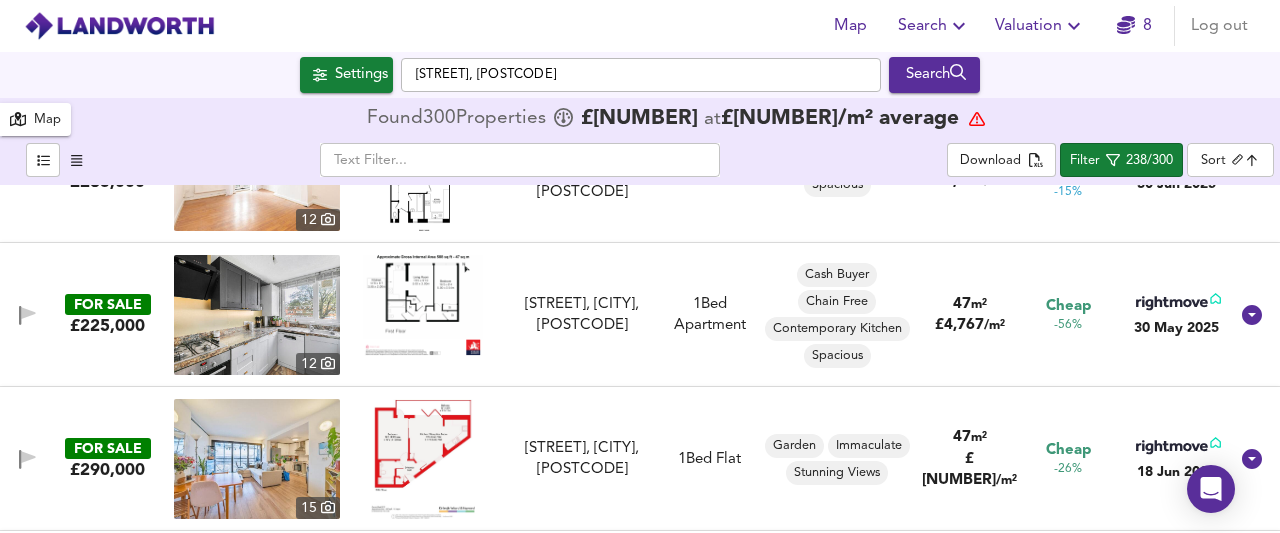 click at bounding box center (423, 305) 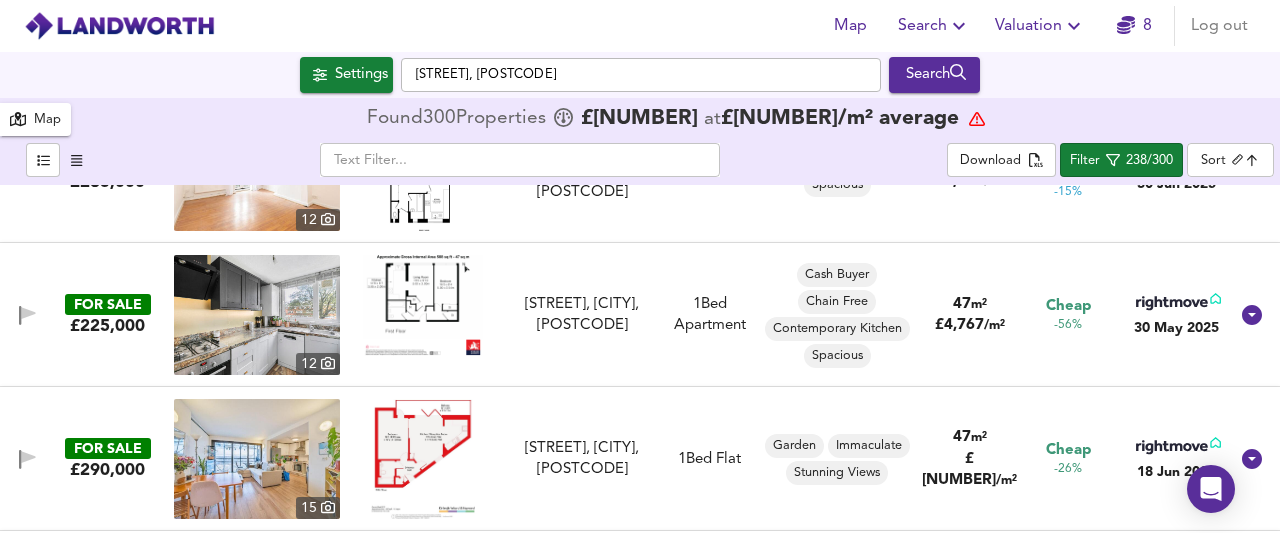 click at bounding box center (257, 315) 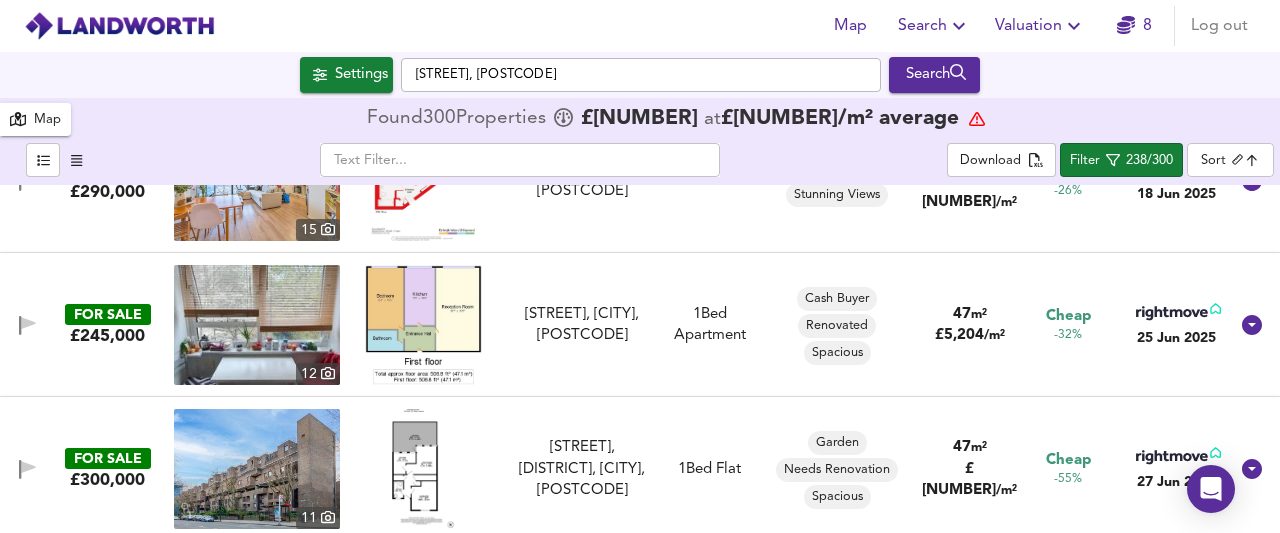 scroll, scrollTop: 9150, scrollLeft: 0, axis: vertical 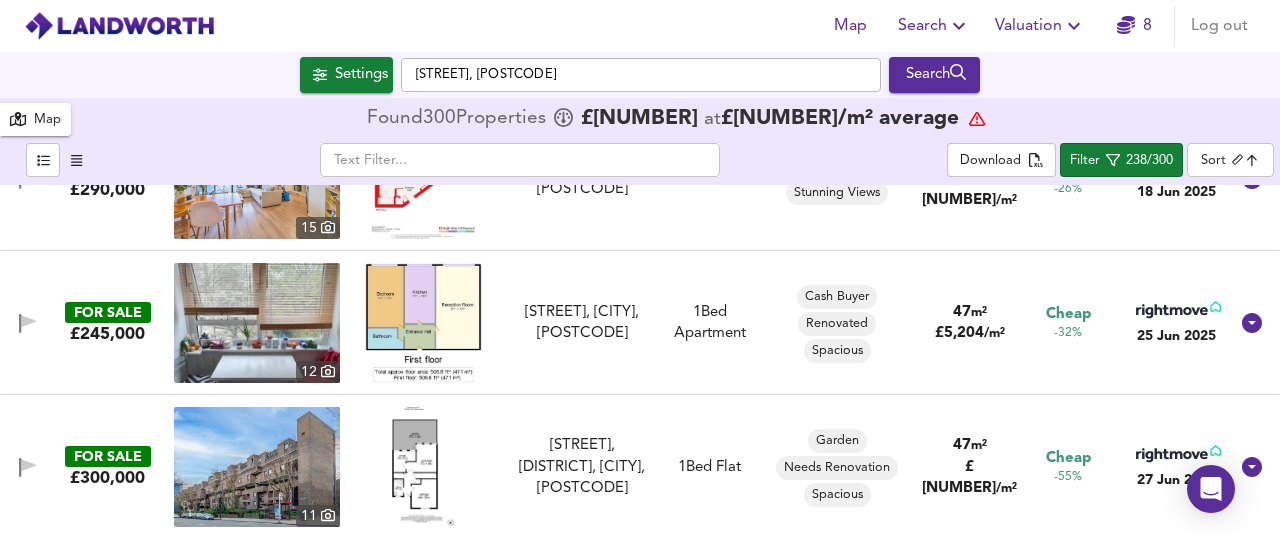 click at bounding box center (423, 323) 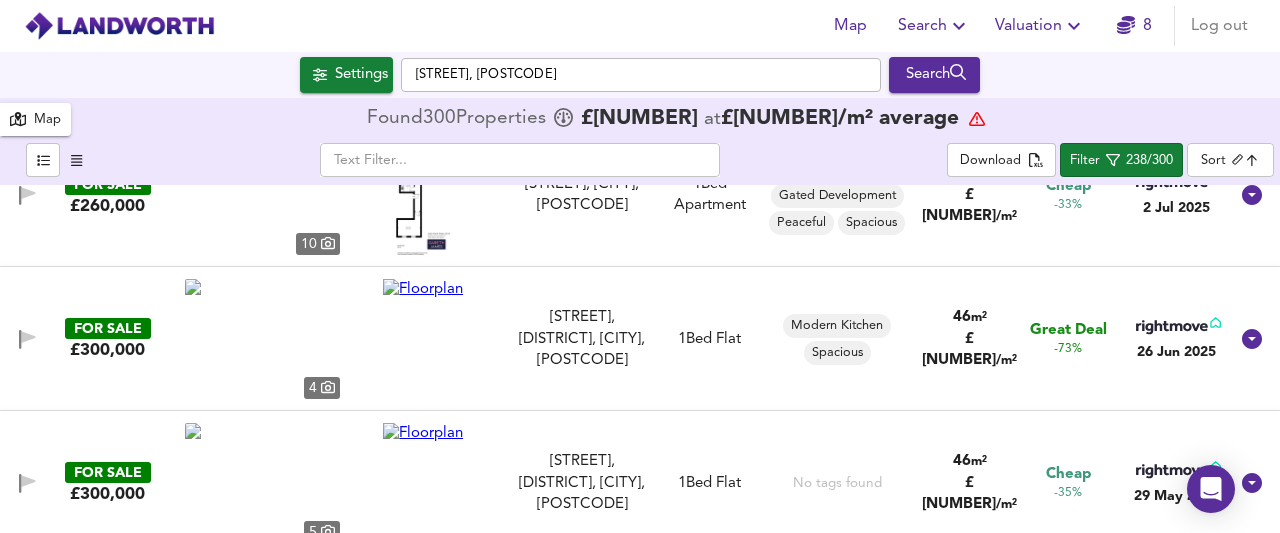 scroll, scrollTop: 10470, scrollLeft: 0, axis: vertical 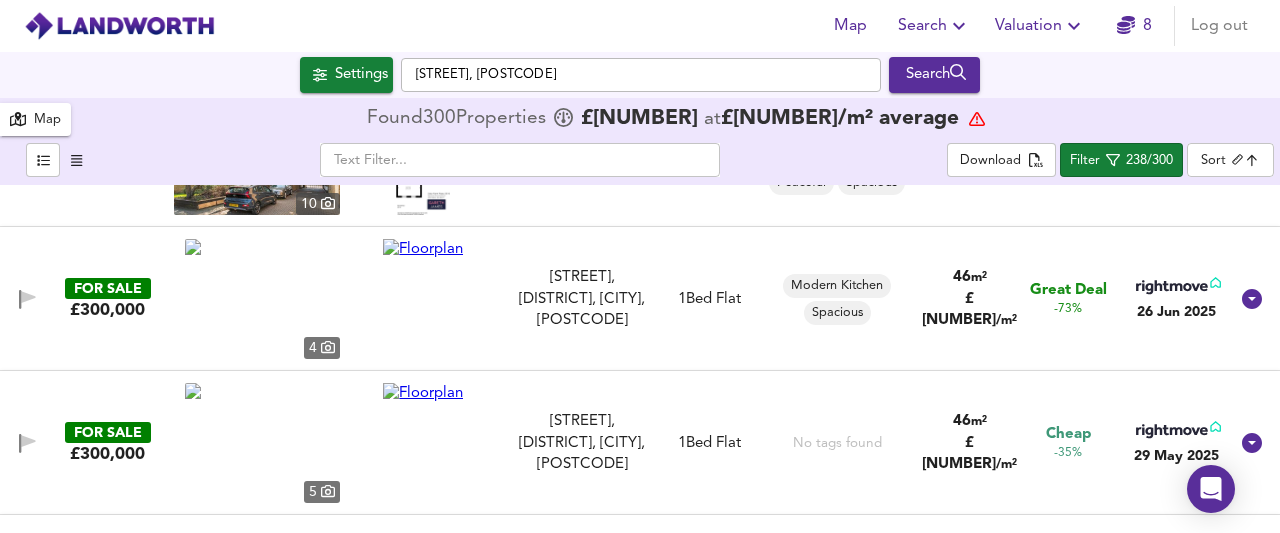 click at bounding box center [423, 249] 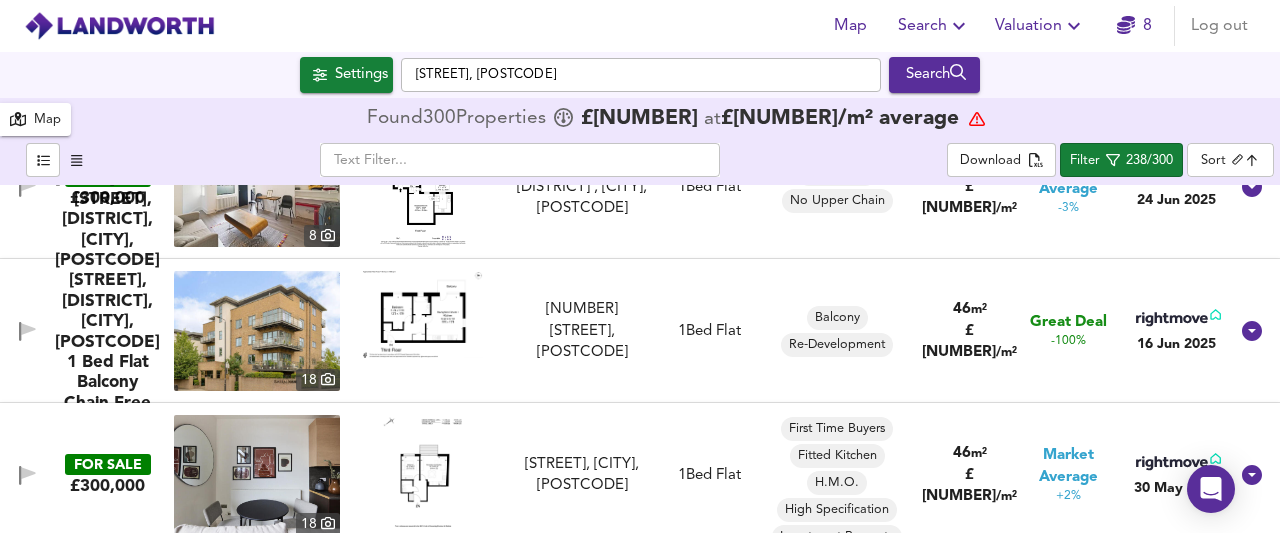 scroll, scrollTop: 10910, scrollLeft: 0, axis: vertical 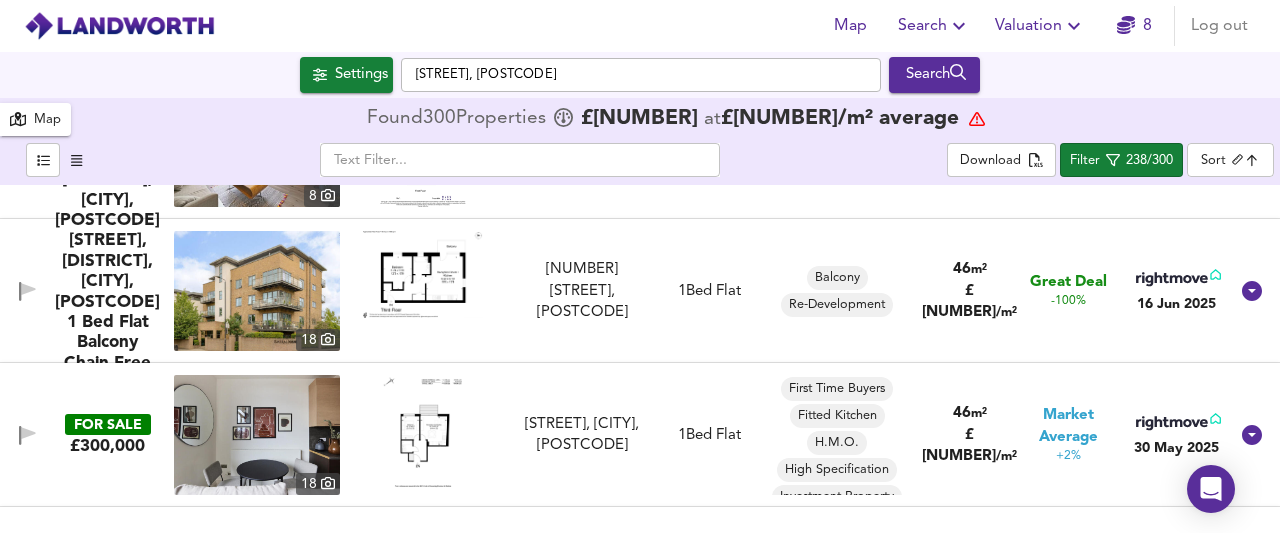 click at bounding box center [423, 274] 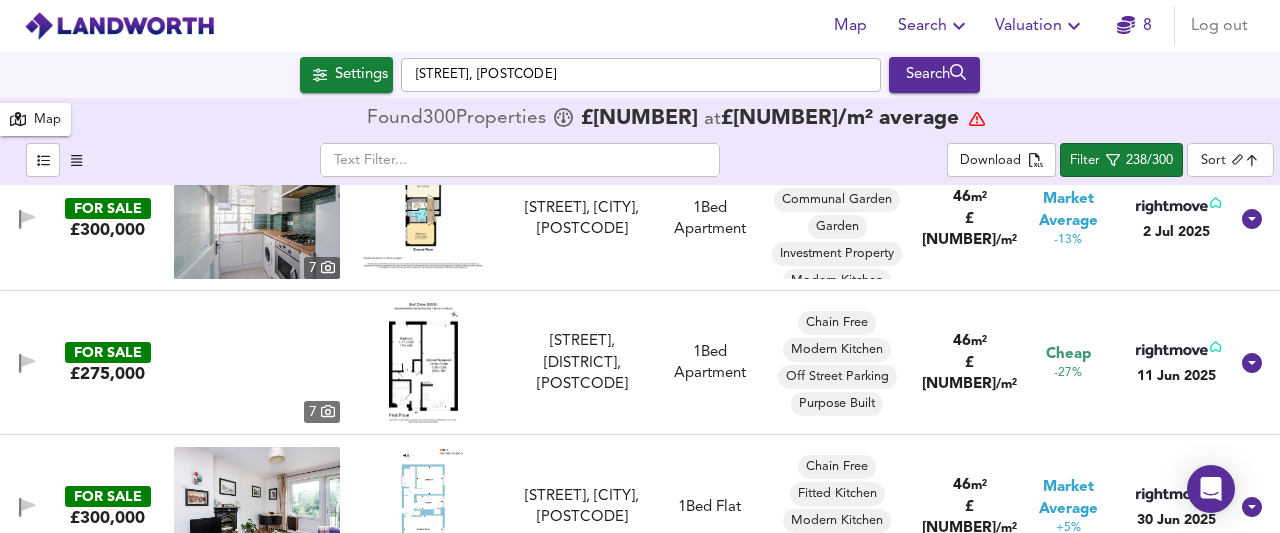 scroll, scrollTop: 11310, scrollLeft: 0, axis: vertical 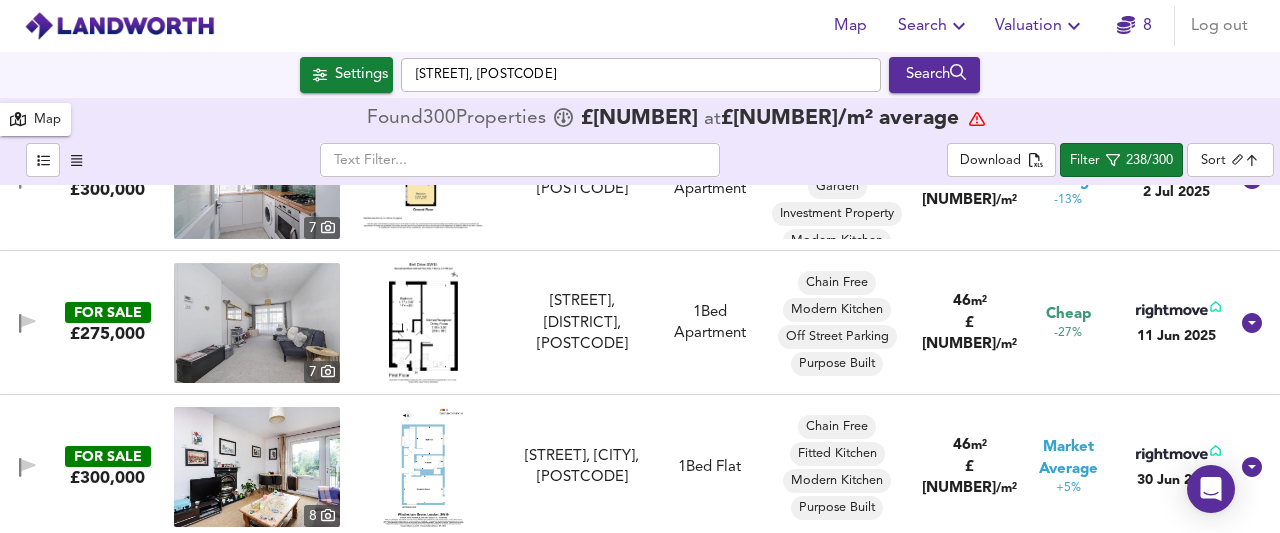 click at bounding box center (257, 323) 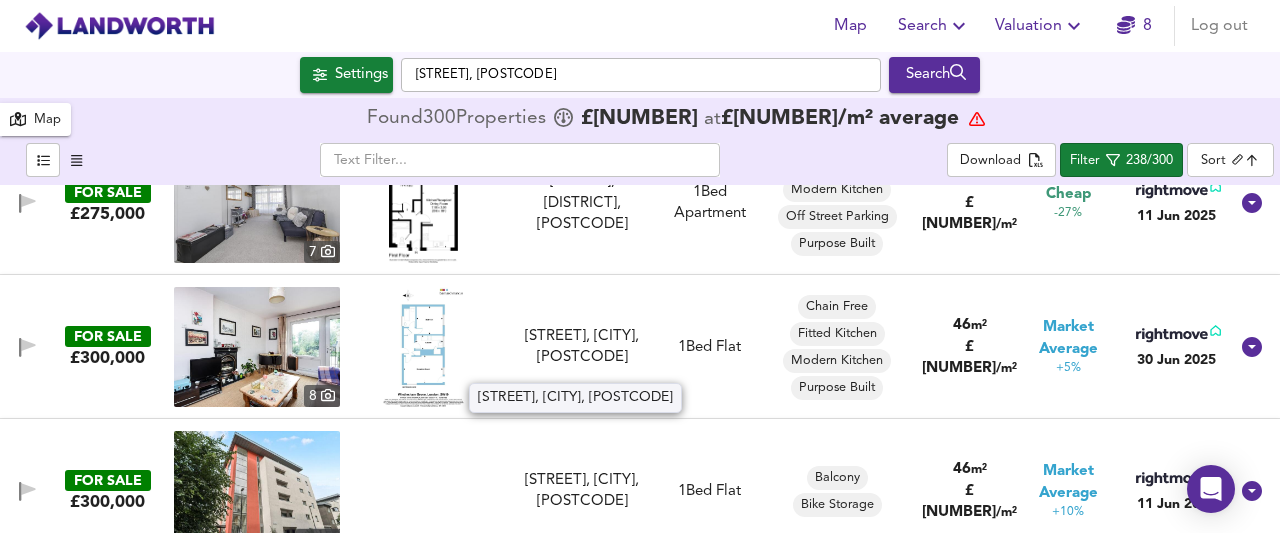 scroll, scrollTop: 11470, scrollLeft: 0, axis: vertical 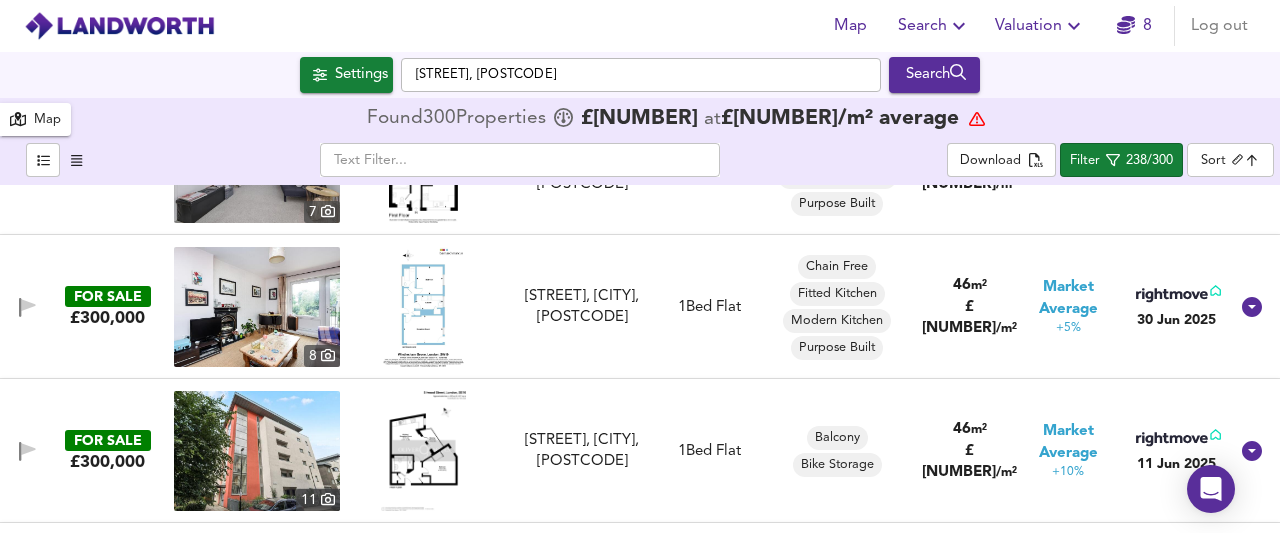 click at bounding box center (423, 307) 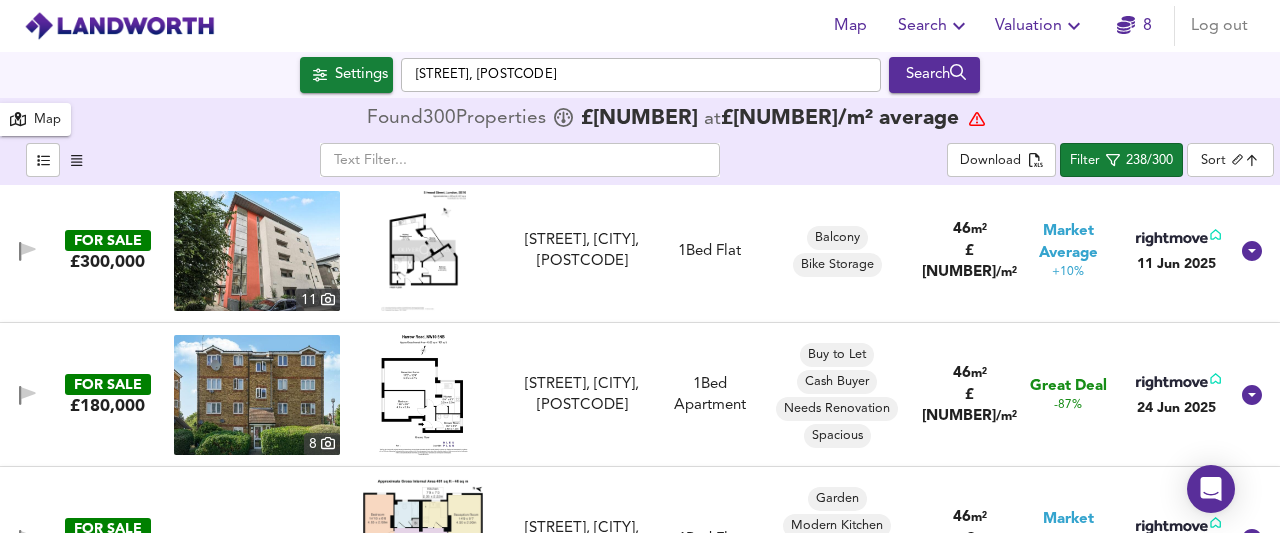scroll, scrollTop: 11710, scrollLeft: 0, axis: vertical 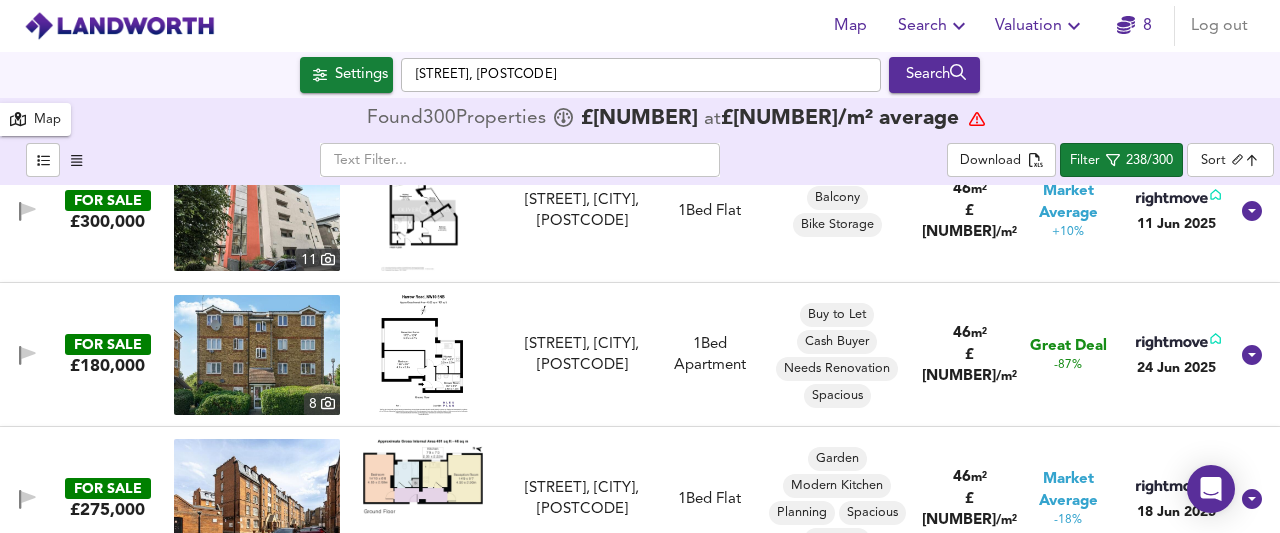 click at bounding box center (423, 355) 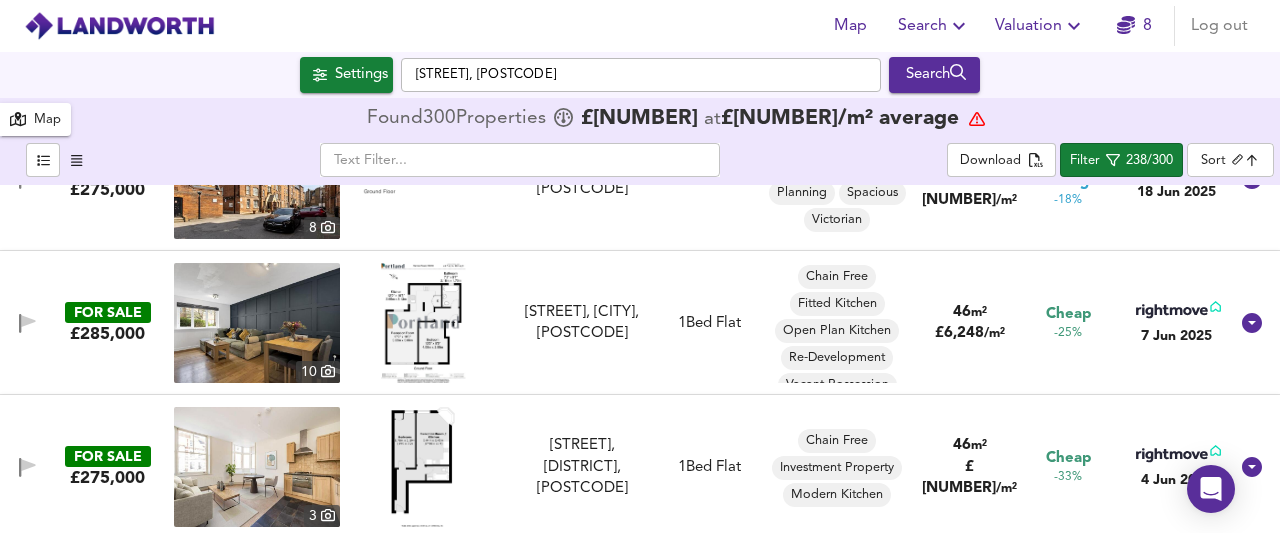 scroll, scrollTop: 12070, scrollLeft: 0, axis: vertical 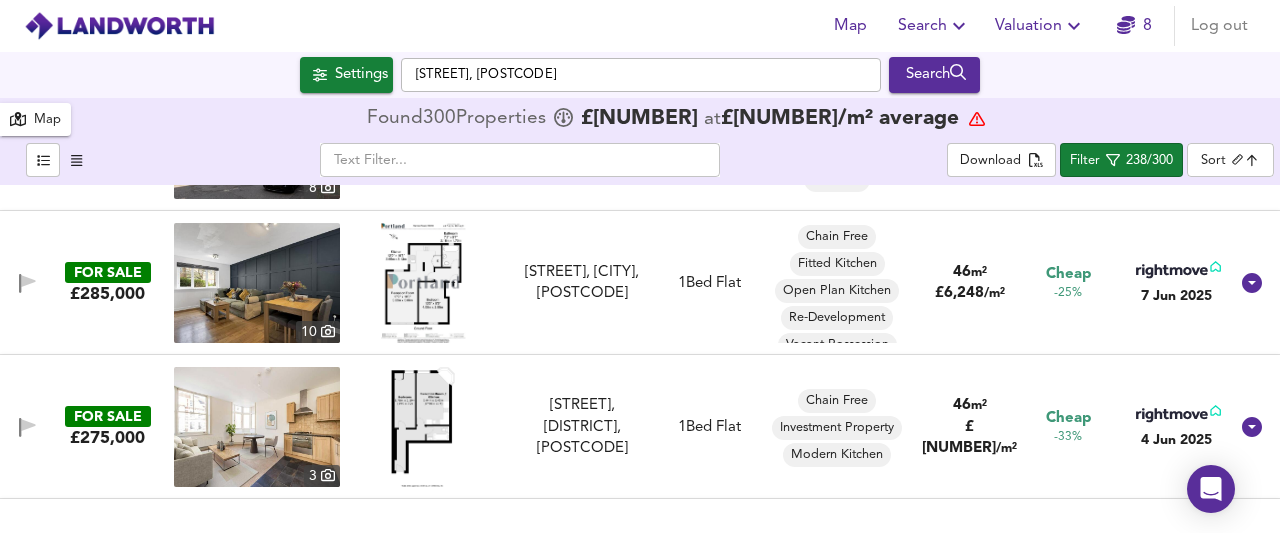 click at bounding box center [423, 283] 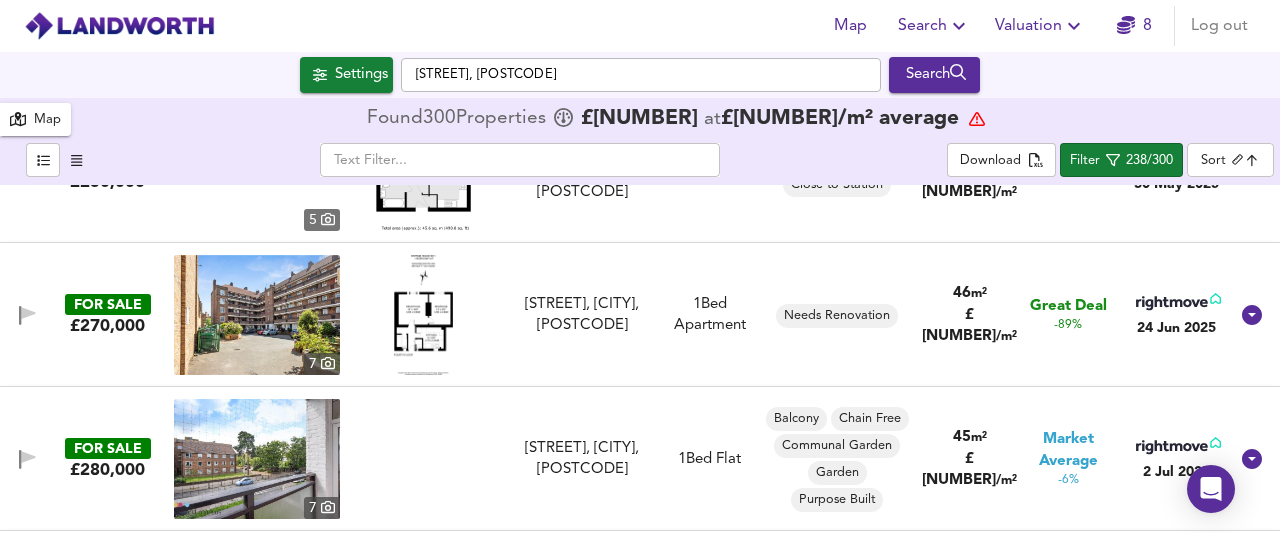 scroll, scrollTop: 12470, scrollLeft: 0, axis: vertical 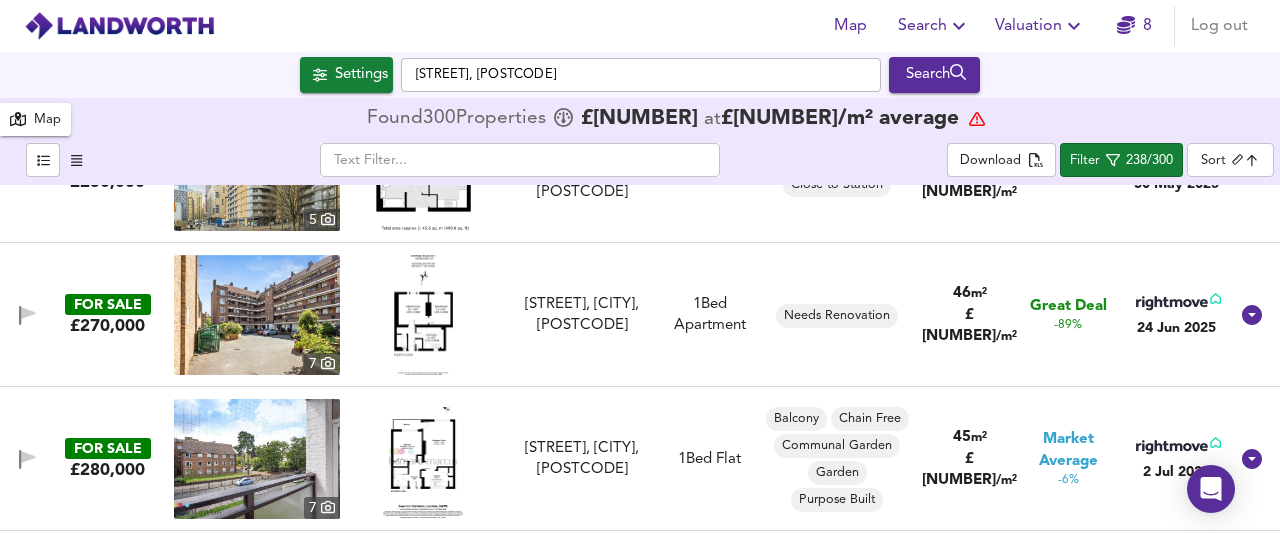 click at bounding box center (423, 315) 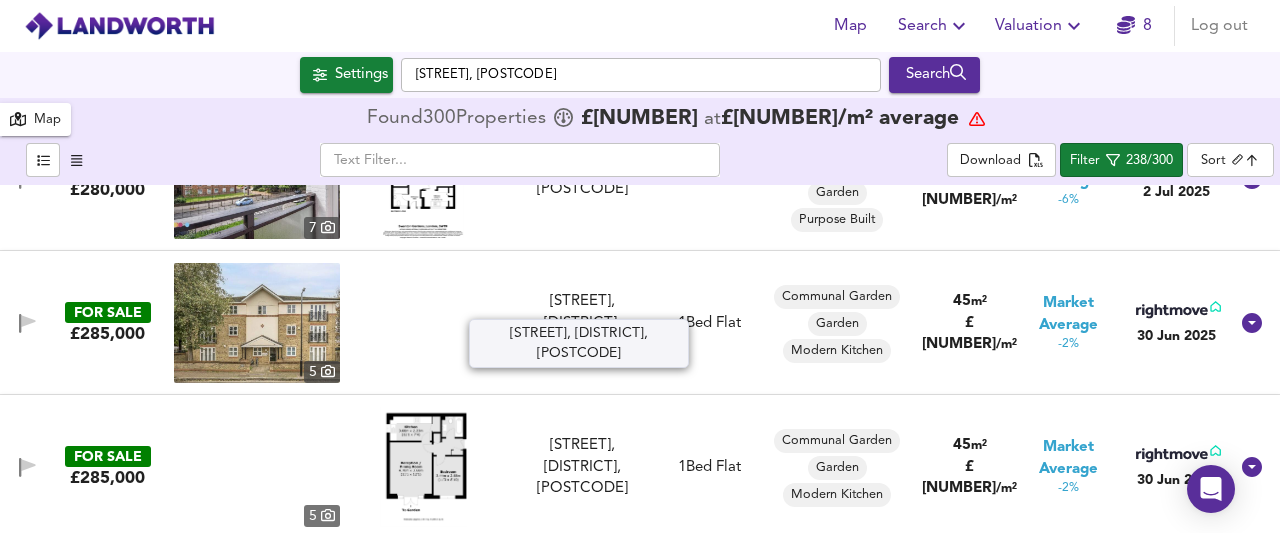scroll, scrollTop: 12790, scrollLeft: 0, axis: vertical 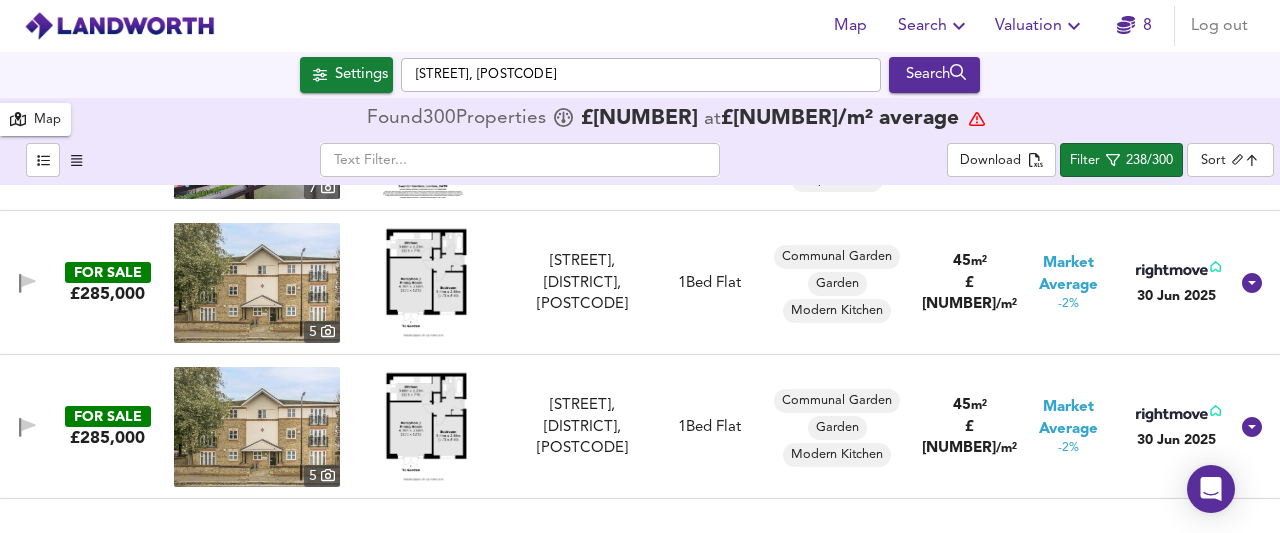 click at bounding box center (423, 283) 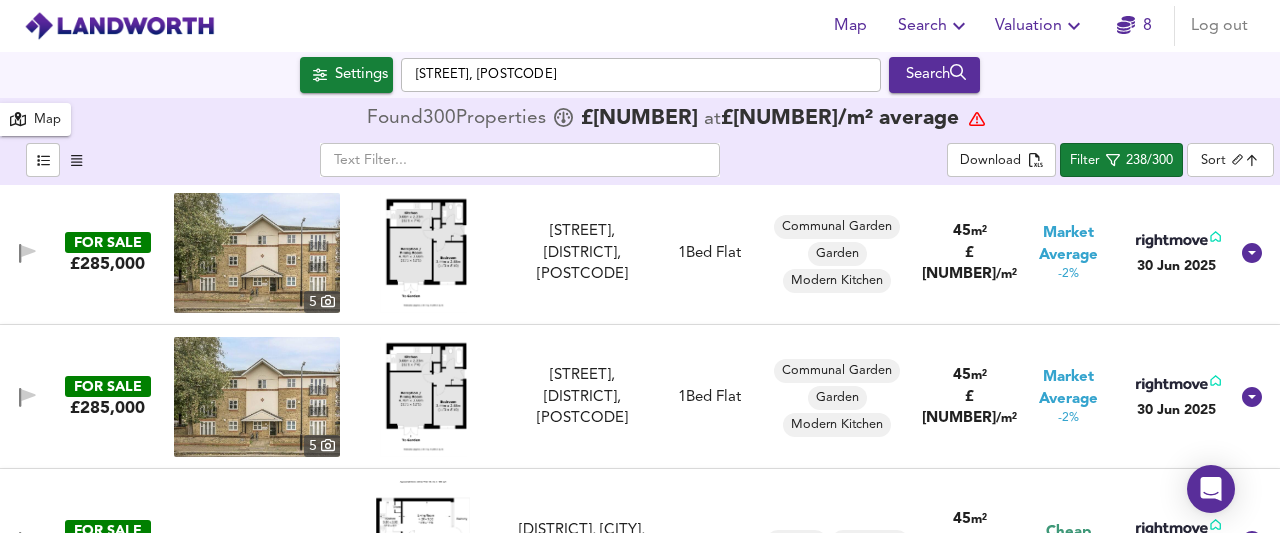 scroll, scrollTop: 12830, scrollLeft: 0, axis: vertical 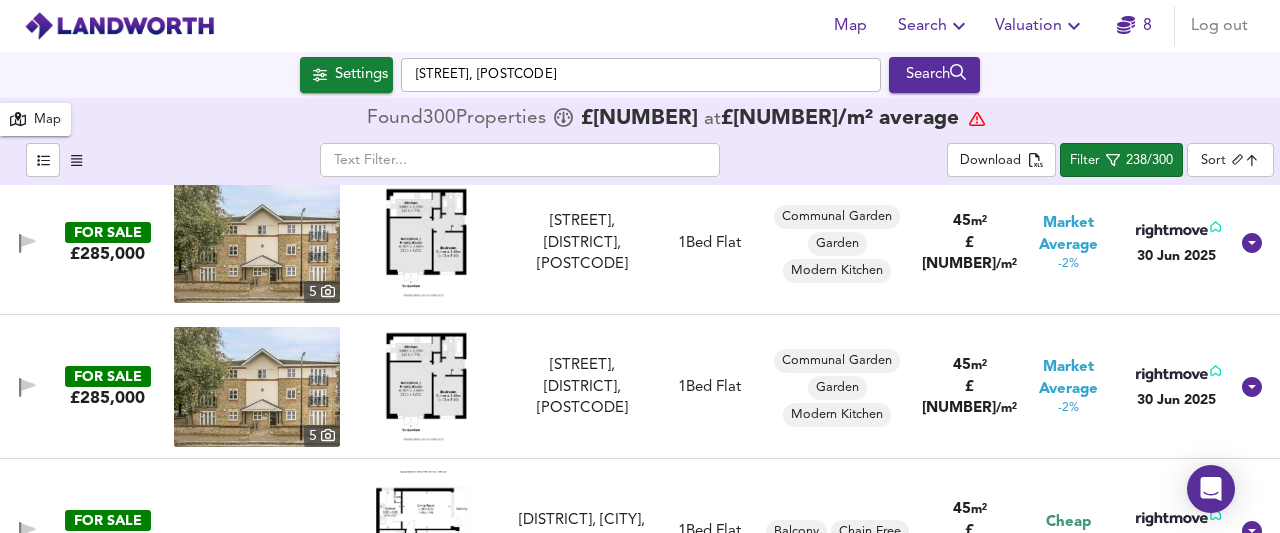 click at bounding box center [423, 387] 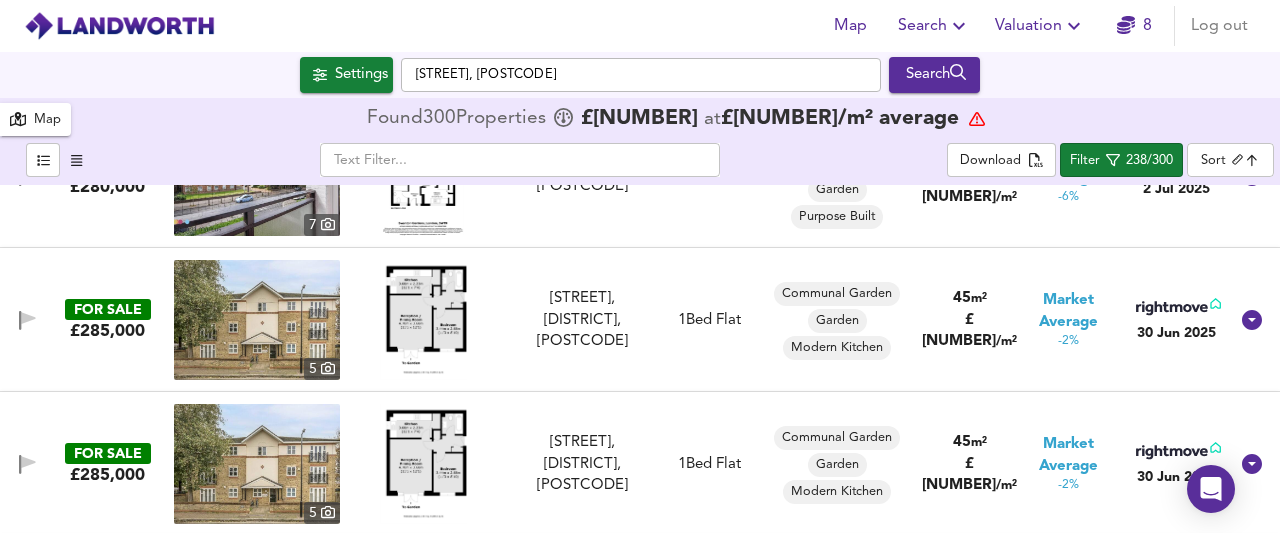 scroll, scrollTop: 12750, scrollLeft: 0, axis: vertical 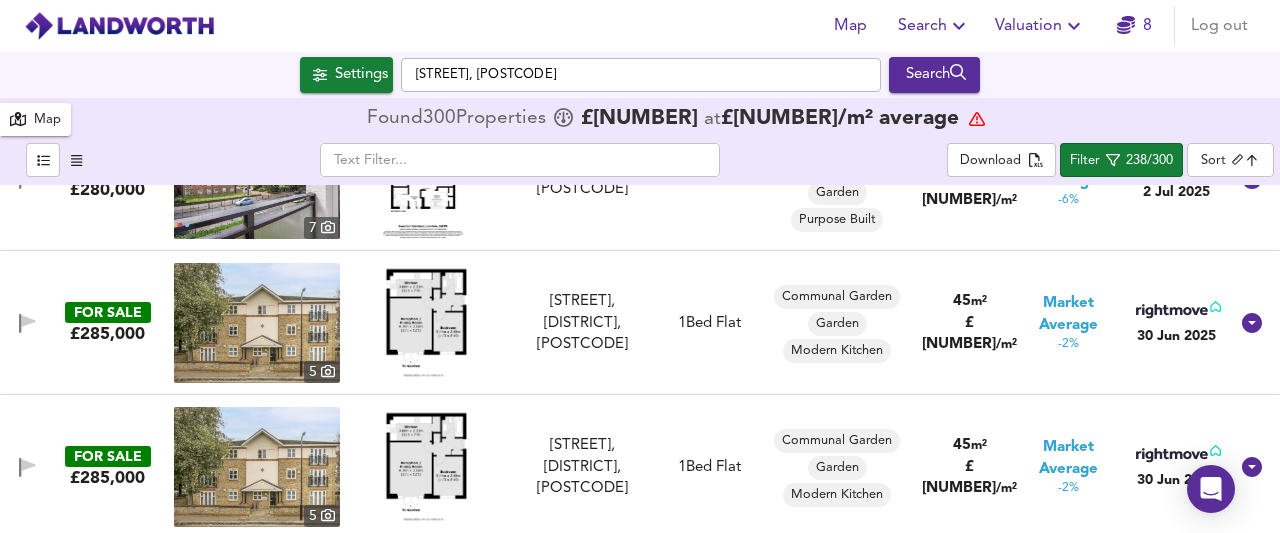 click at bounding box center (423, 323) 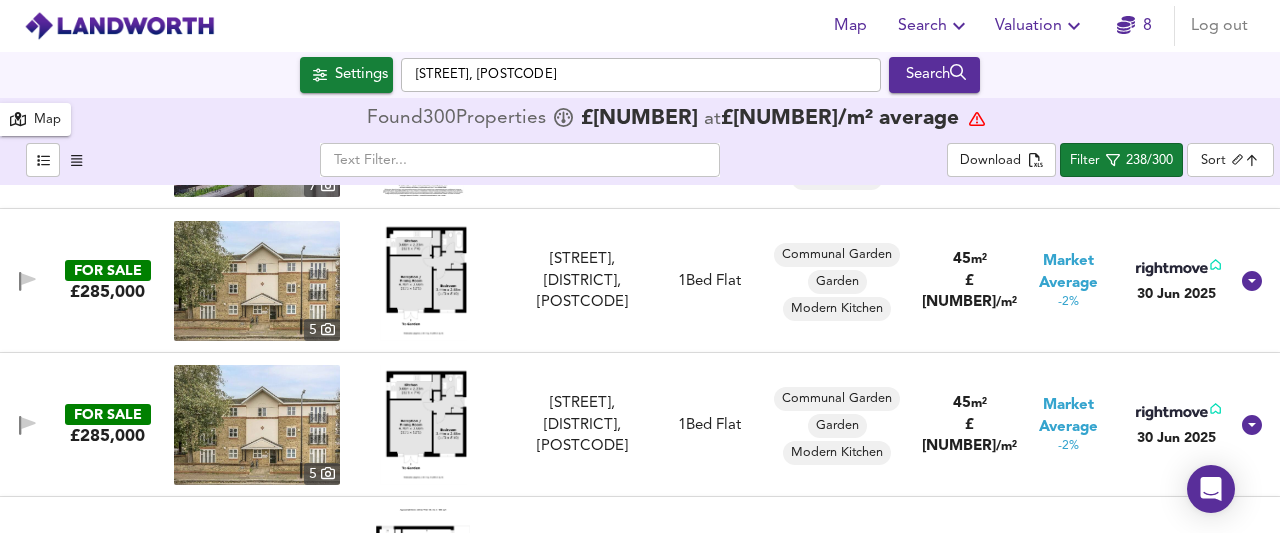 scroll, scrollTop: 12790, scrollLeft: 0, axis: vertical 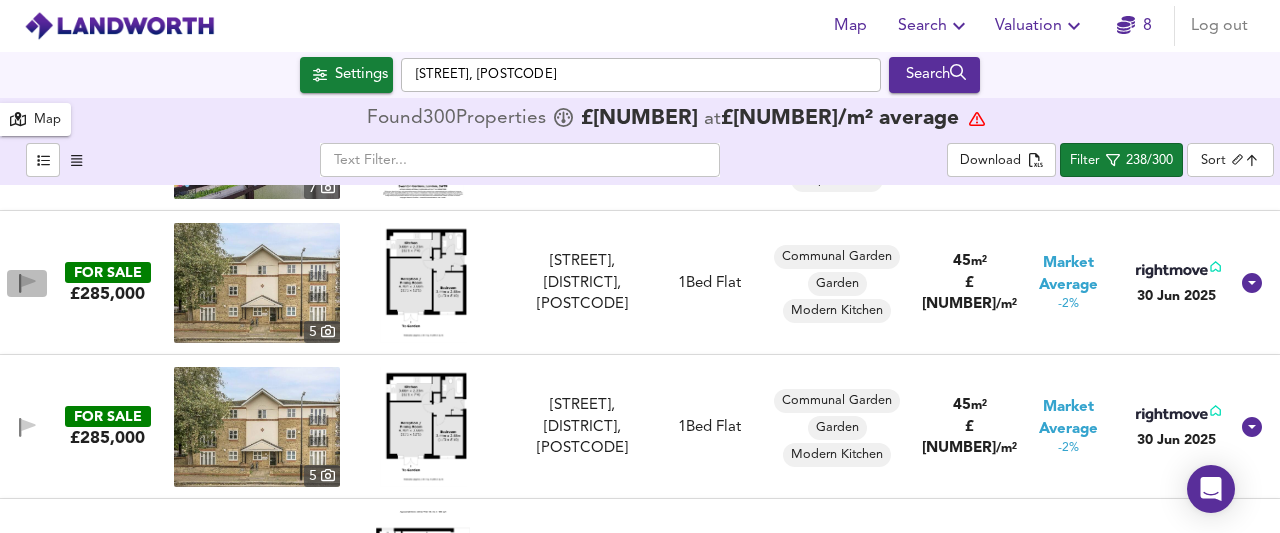 click at bounding box center [28, 281] 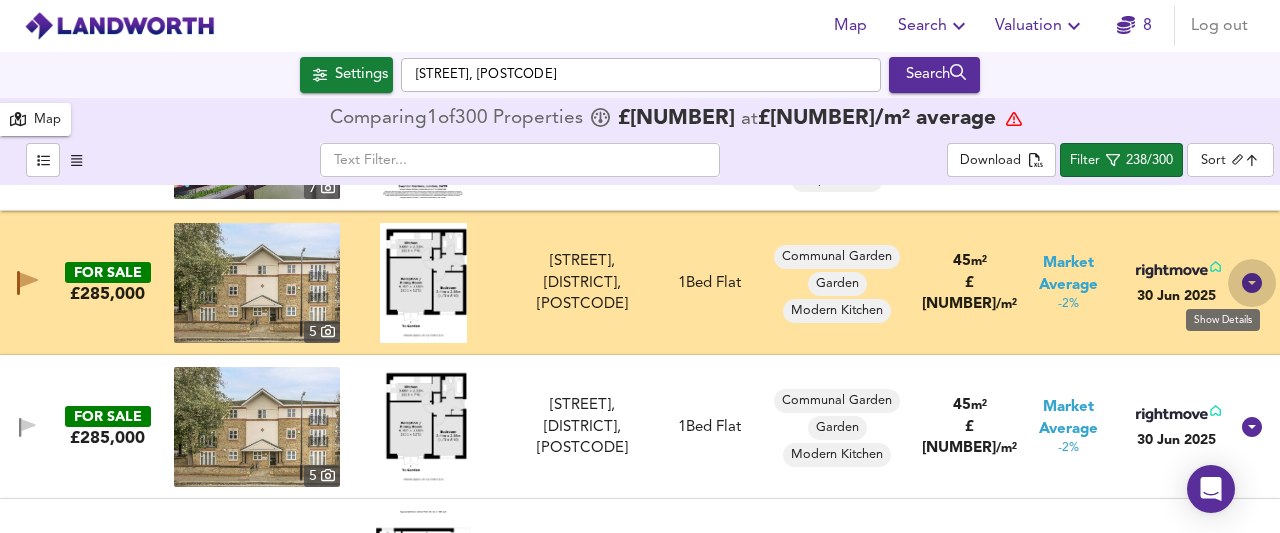 click at bounding box center (1252, 283) 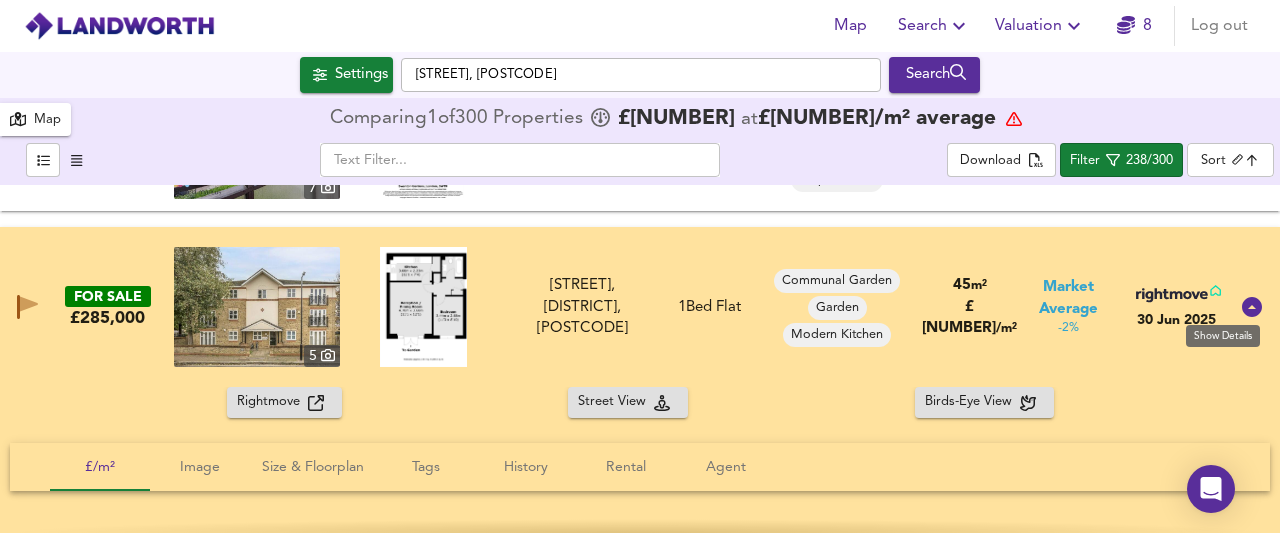 click on "FOR SALE £[PRICE]   5     [STREET], [DISTRICT], [POSTCODE] [STREET], [DISTRICT], [POSTCODE] 1 Bed Flat Communal Garden Garden Modern Kitchen 45 m² £ 6,320 / m² Market Average -2% 30 Jun 2025" at bounding box center (640, 307) 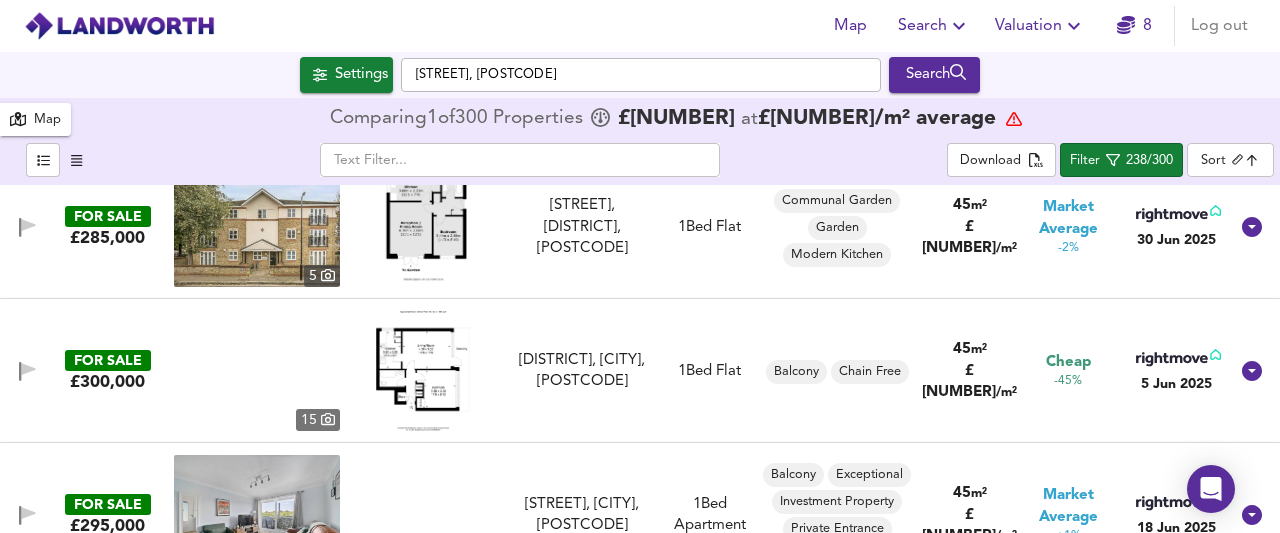 scroll, scrollTop: 13030, scrollLeft: 0, axis: vertical 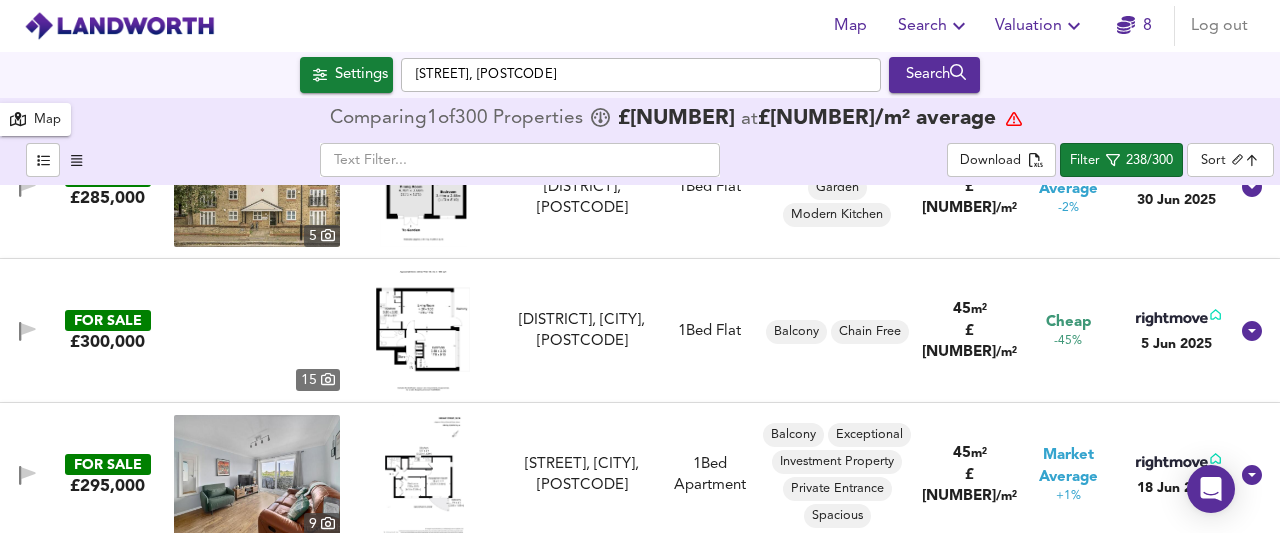 click at bounding box center [257, 331] 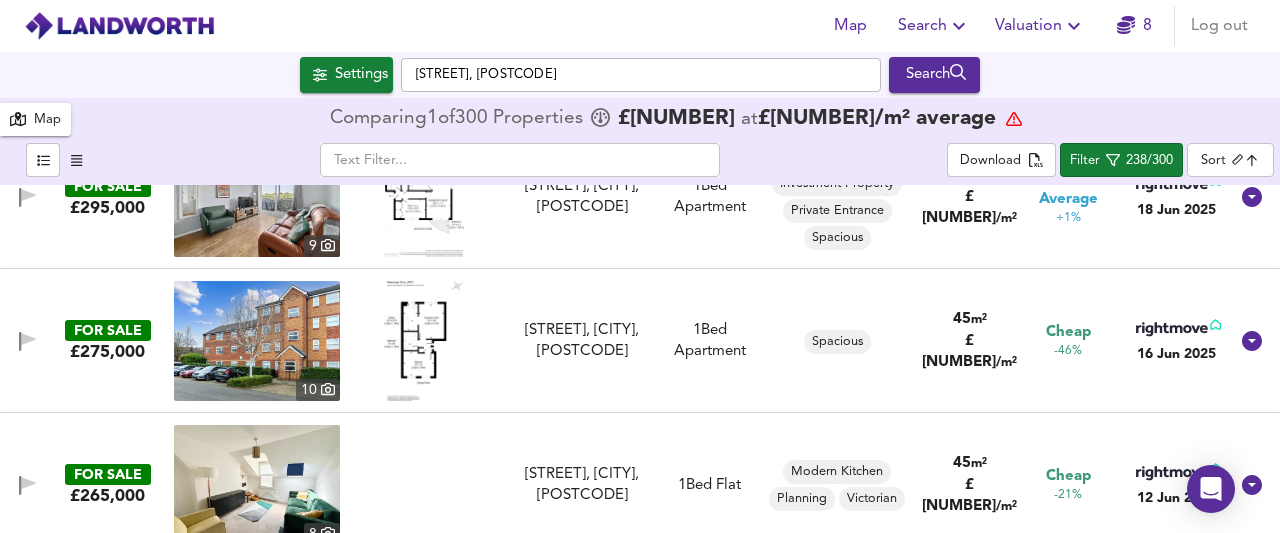 scroll, scrollTop: 13310, scrollLeft: 0, axis: vertical 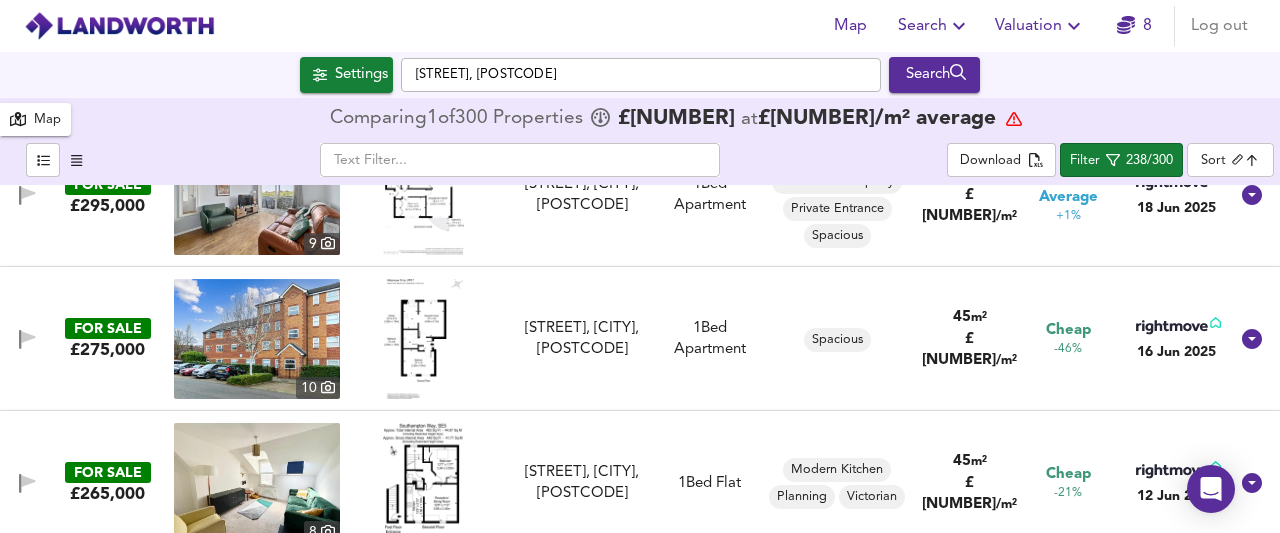 click at bounding box center (423, 339) 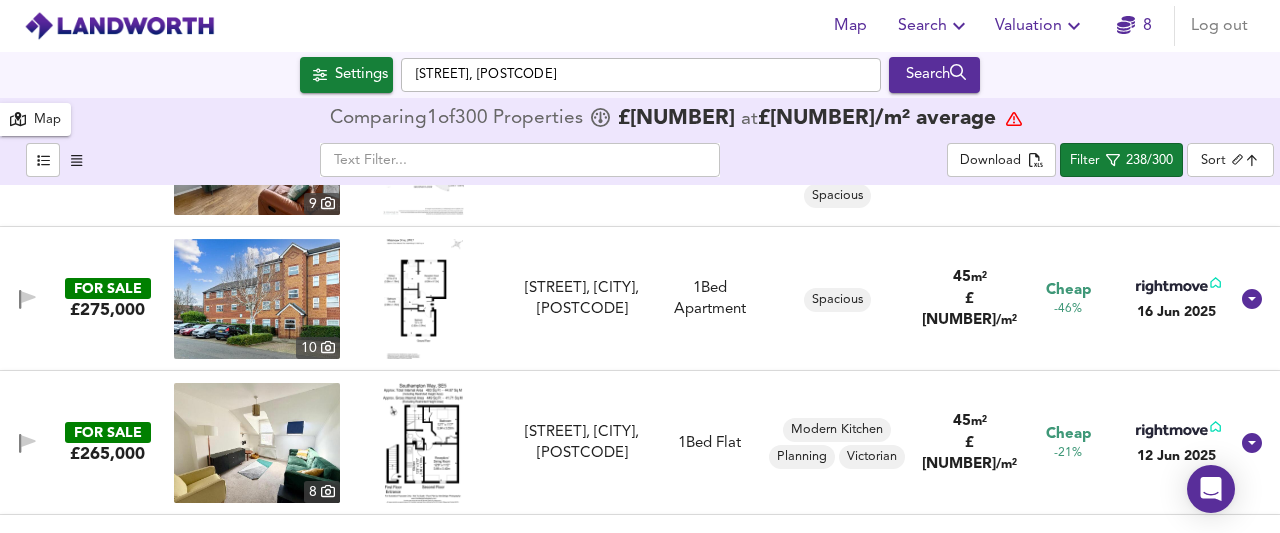 scroll, scrollTop: 13390, scrollLeft: 0, axis: vertical 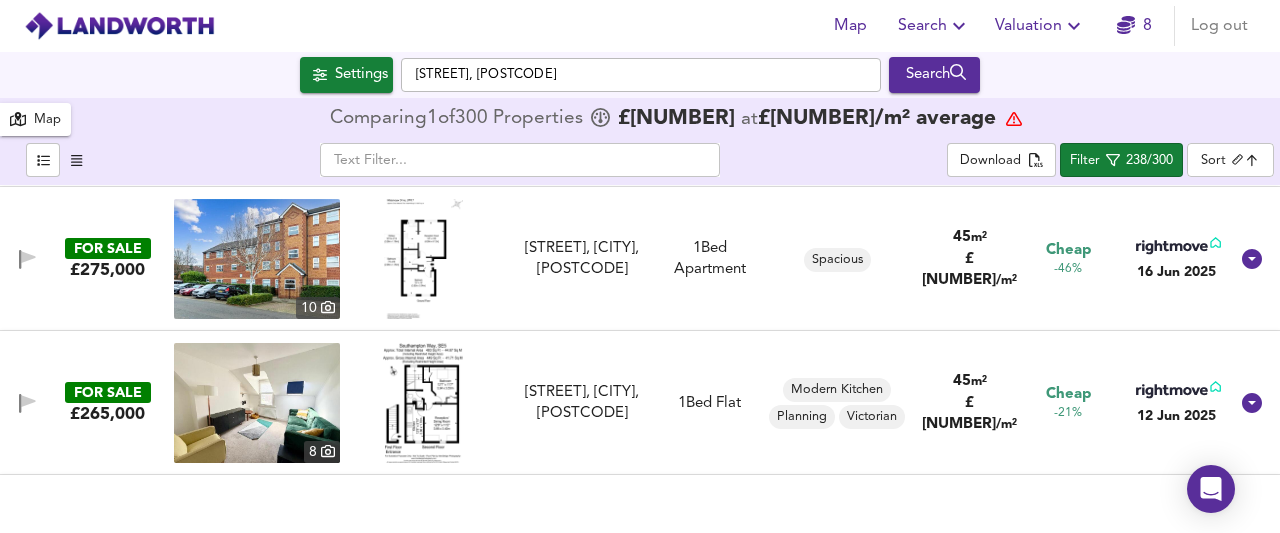 click at bounding box center (423, 259) 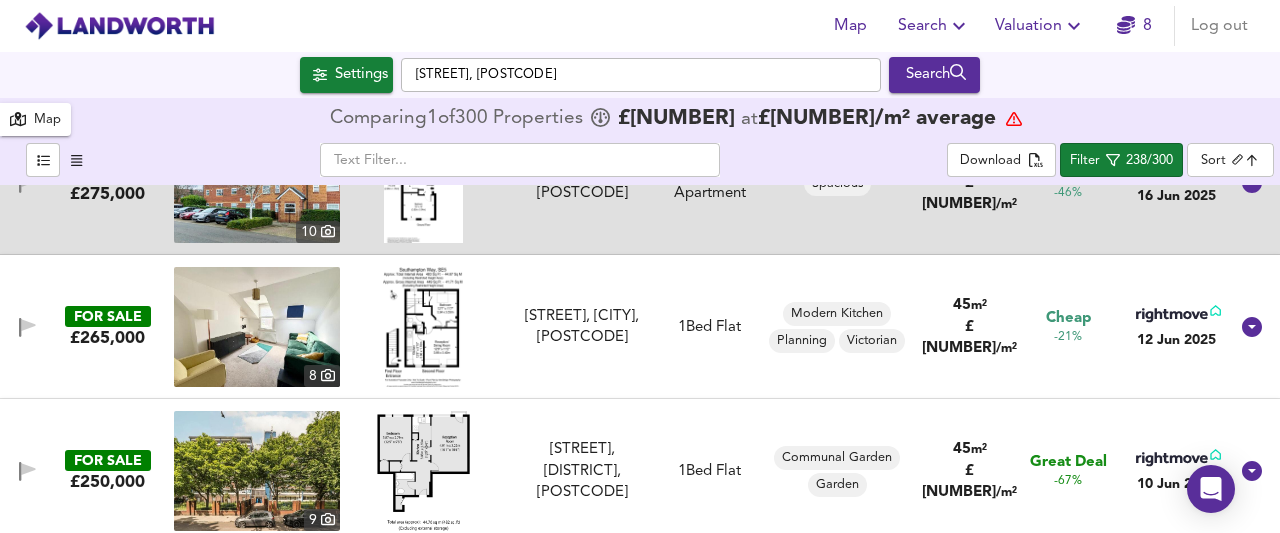 scroll, scrollTop: 13470, scrollLeft: 0, axis: vertical 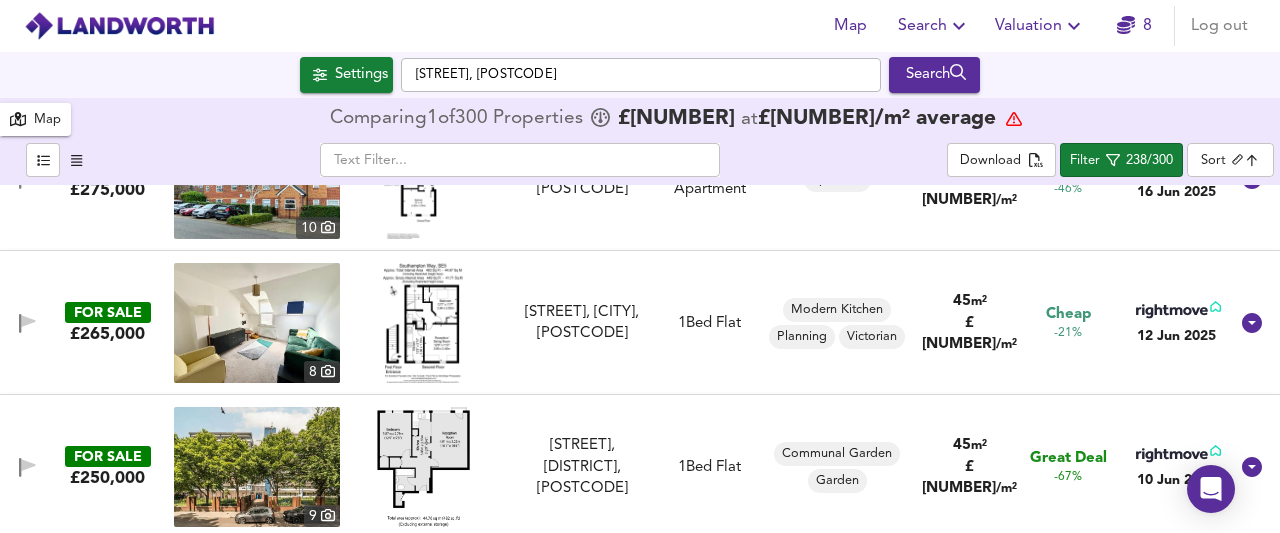click at bounding box center (423, 323) 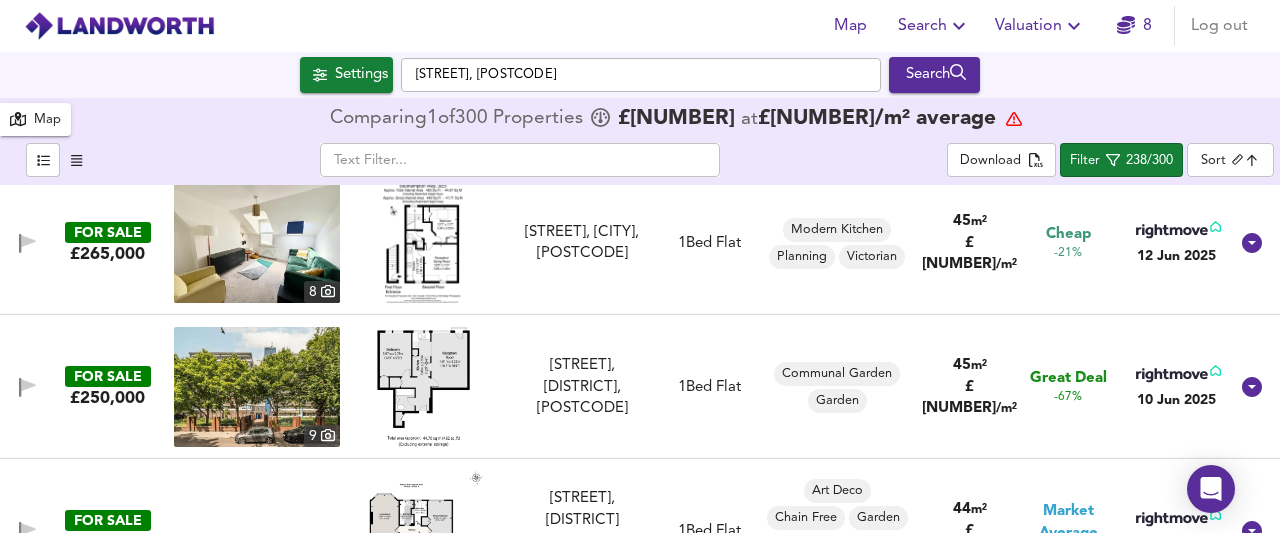 scroll, scrollTop: 13590, scrollLeft: 0, axis: vertical 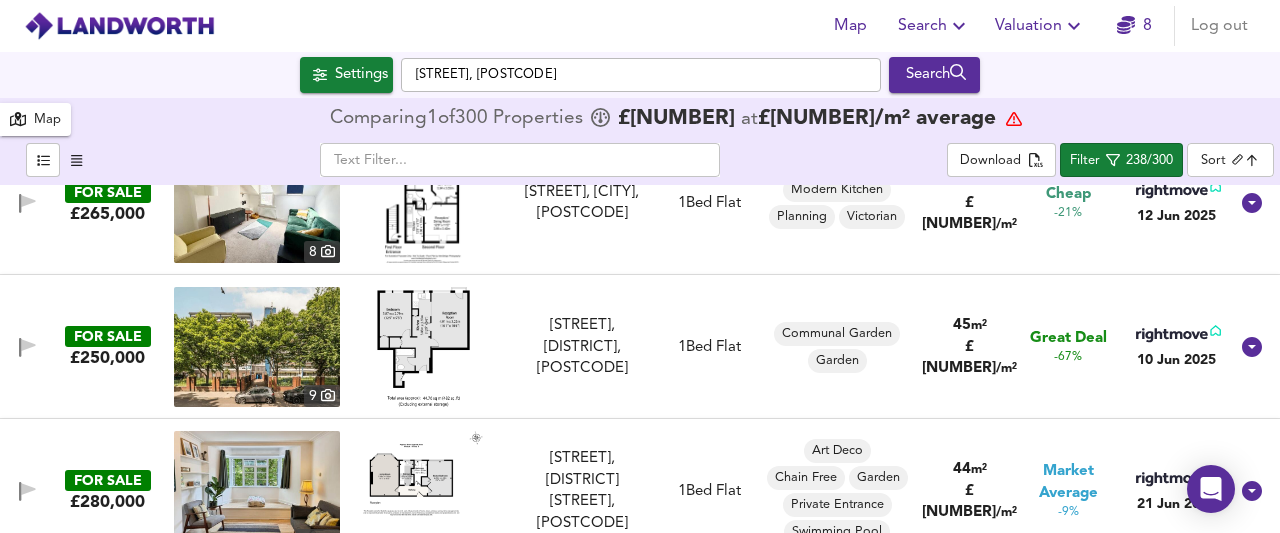 click at bounding box center (423, 347) 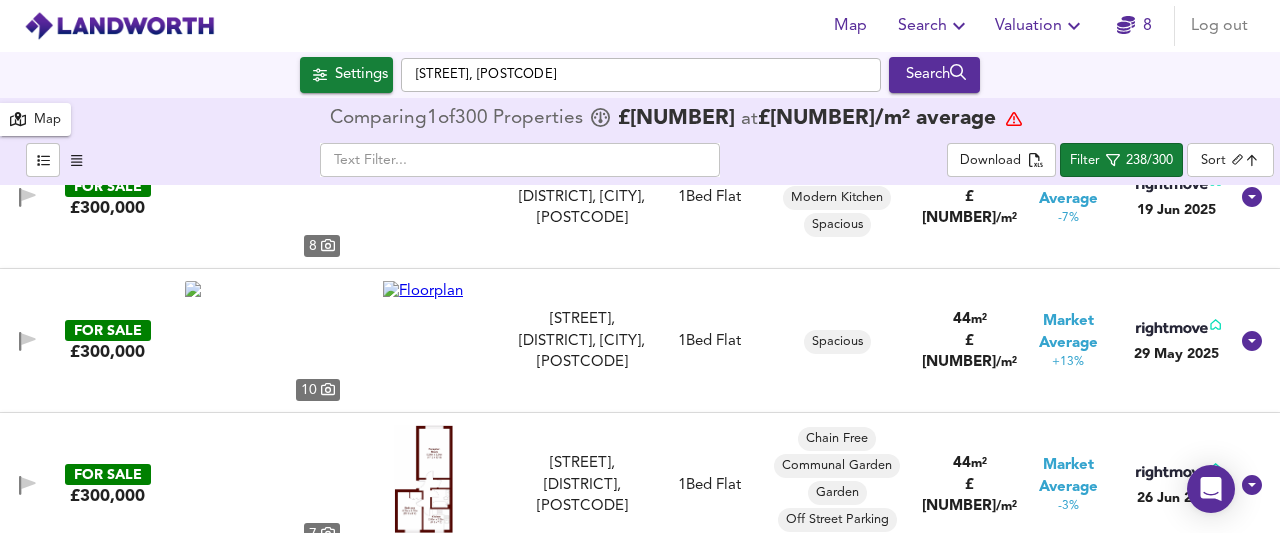 scroll, scrollTop: 14030, scrollLeft: 0, axis: vertical 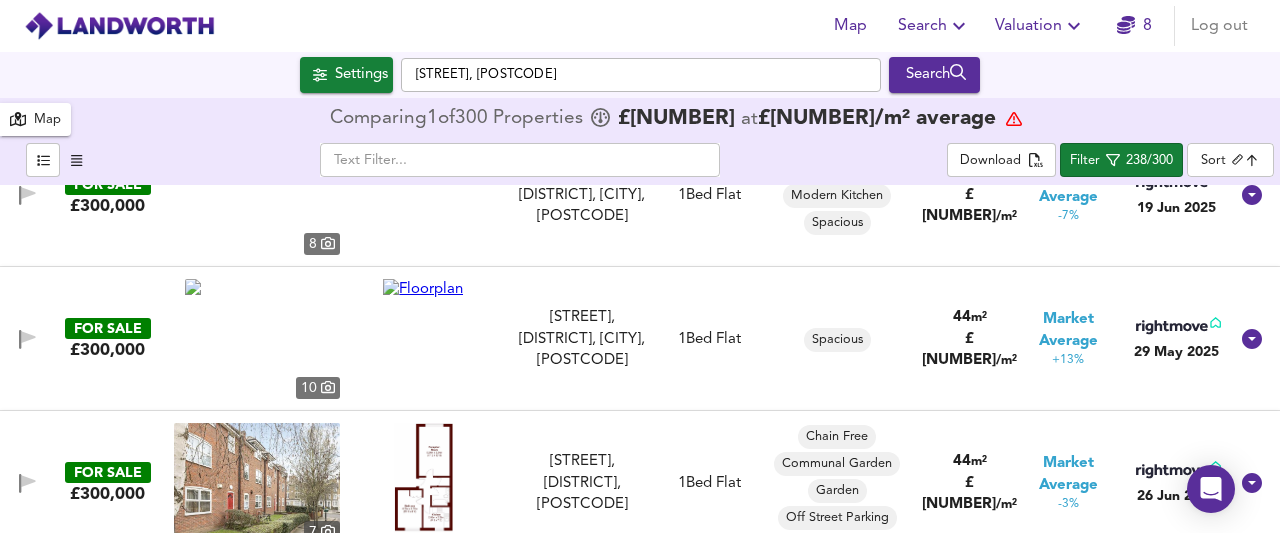 click at bounding box center [423, 289] 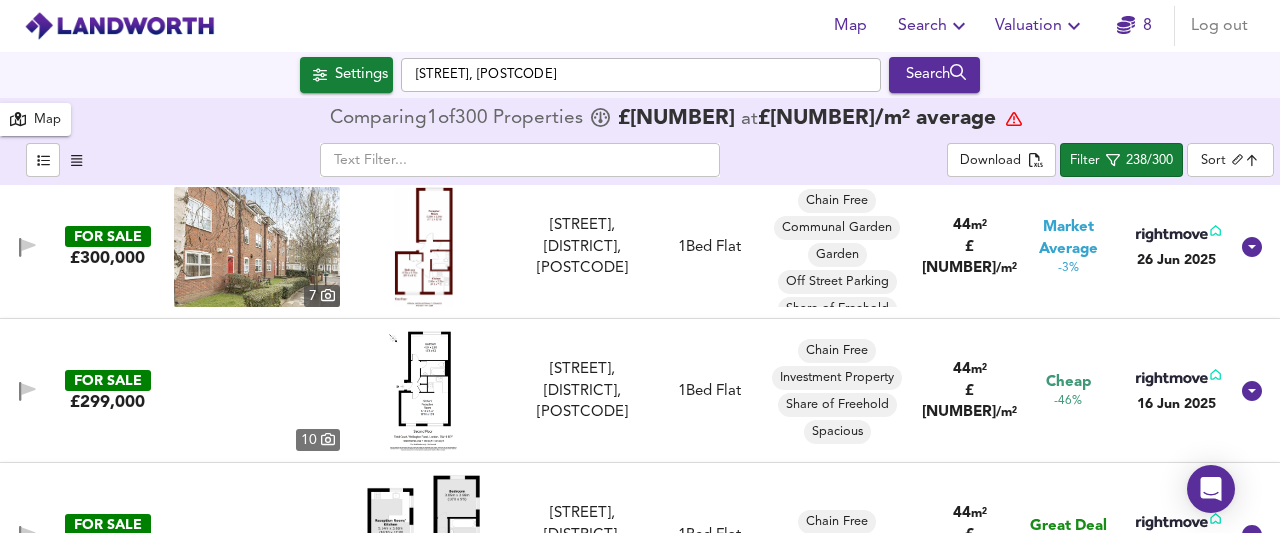 scroll, scrollTop: 14270, scrollLeft: 0, axis: vertical 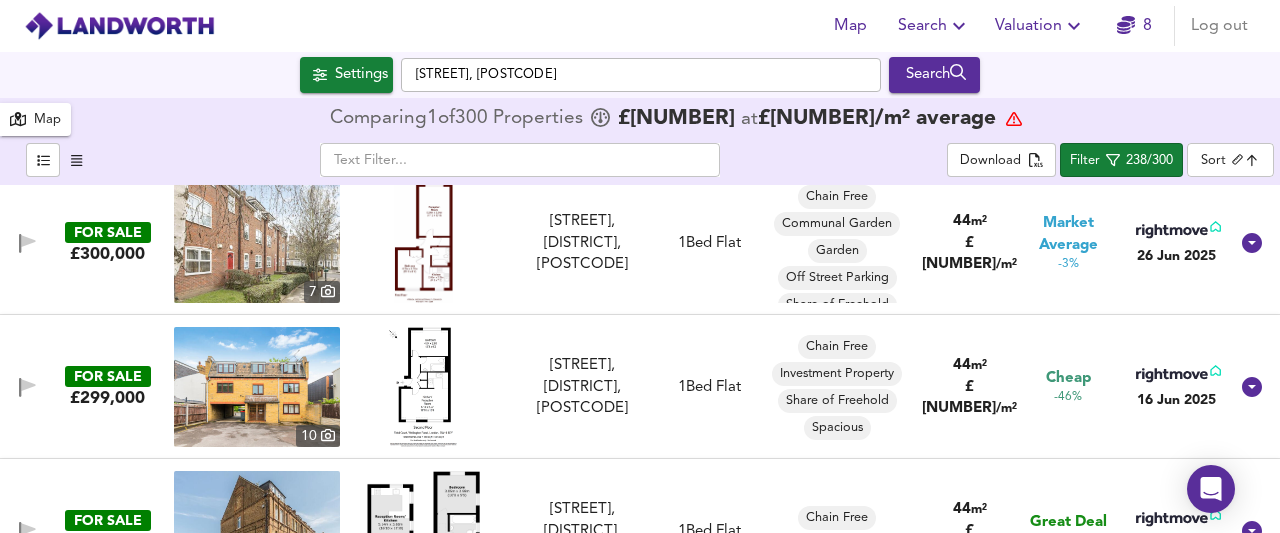 click at bounding box center (423, 387) 